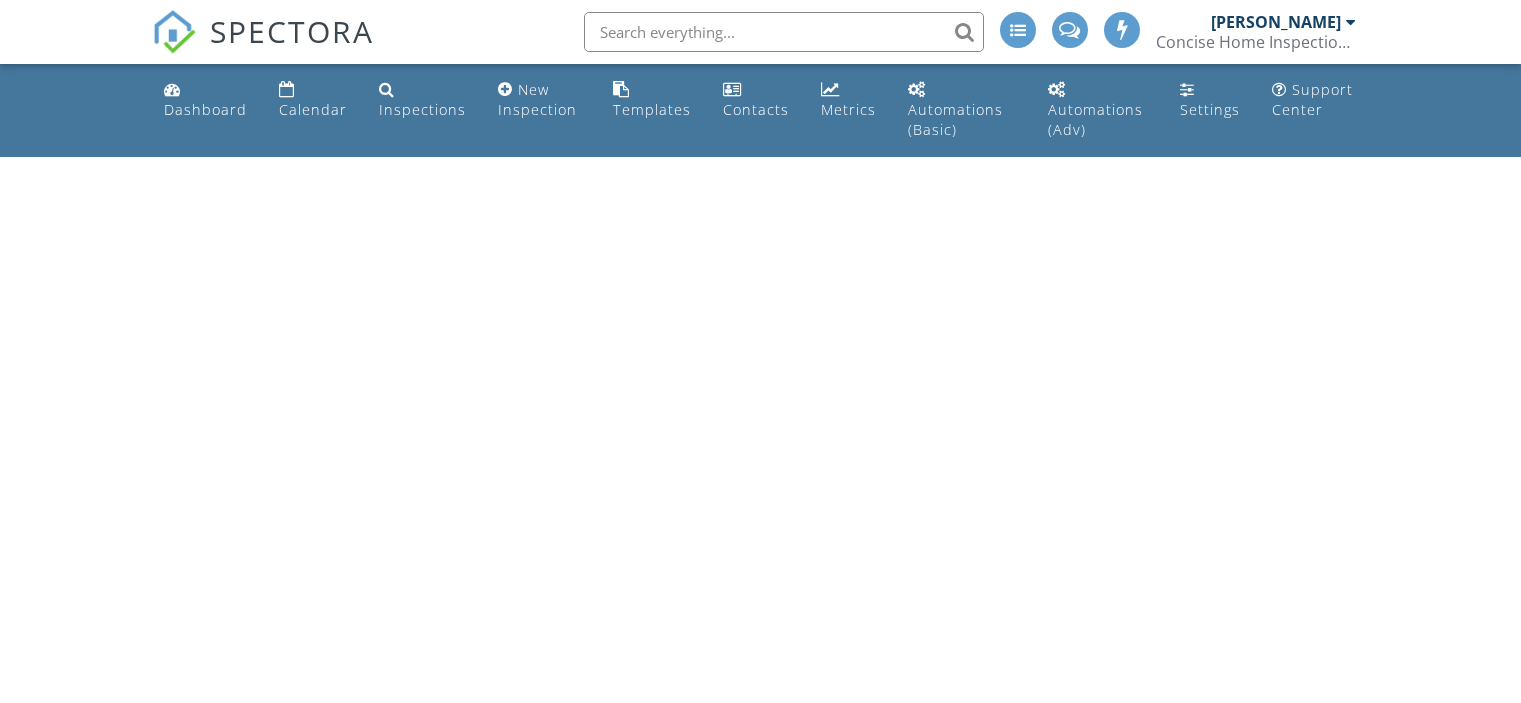 scroll, scrollTop: 0, scrollLeft: 0, axis: both 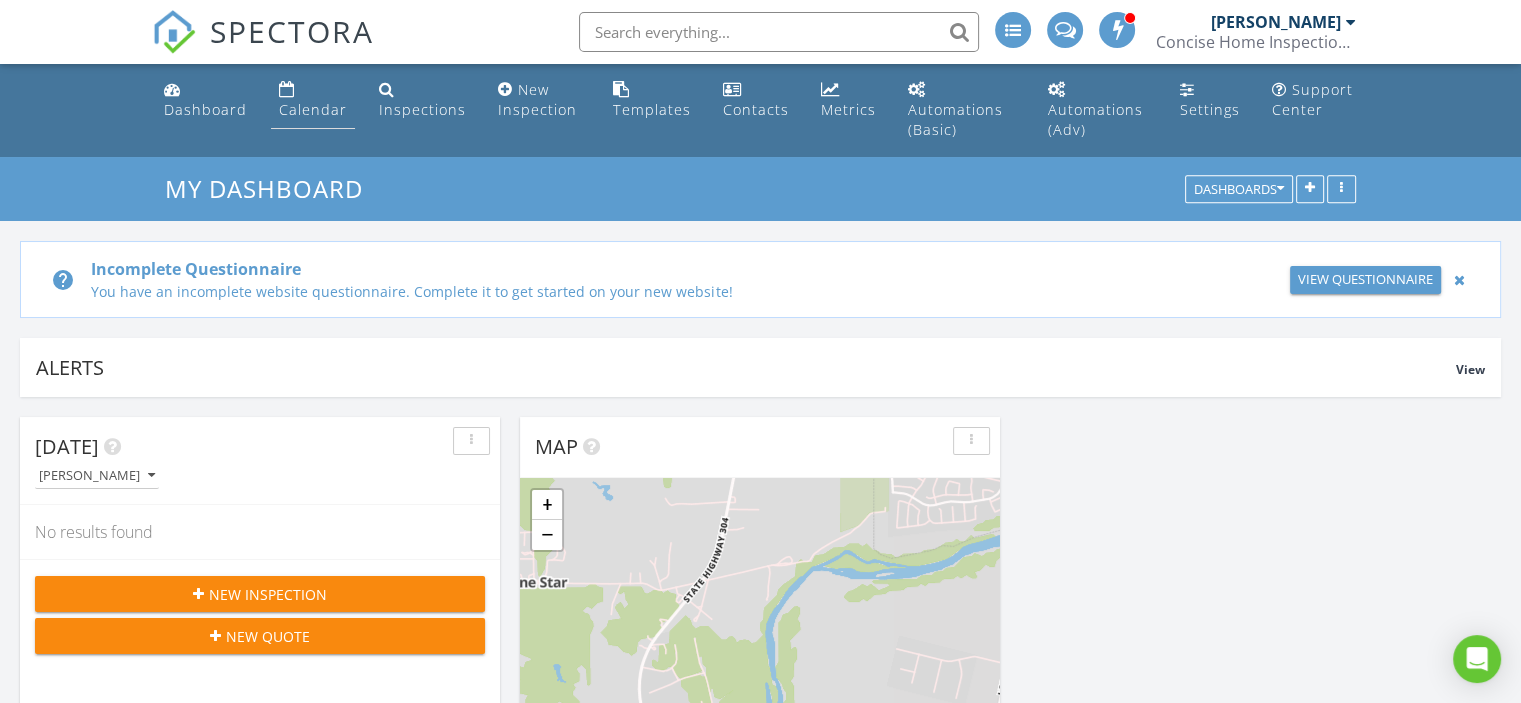 click on "Calendar" at bounding box center (313, 109) 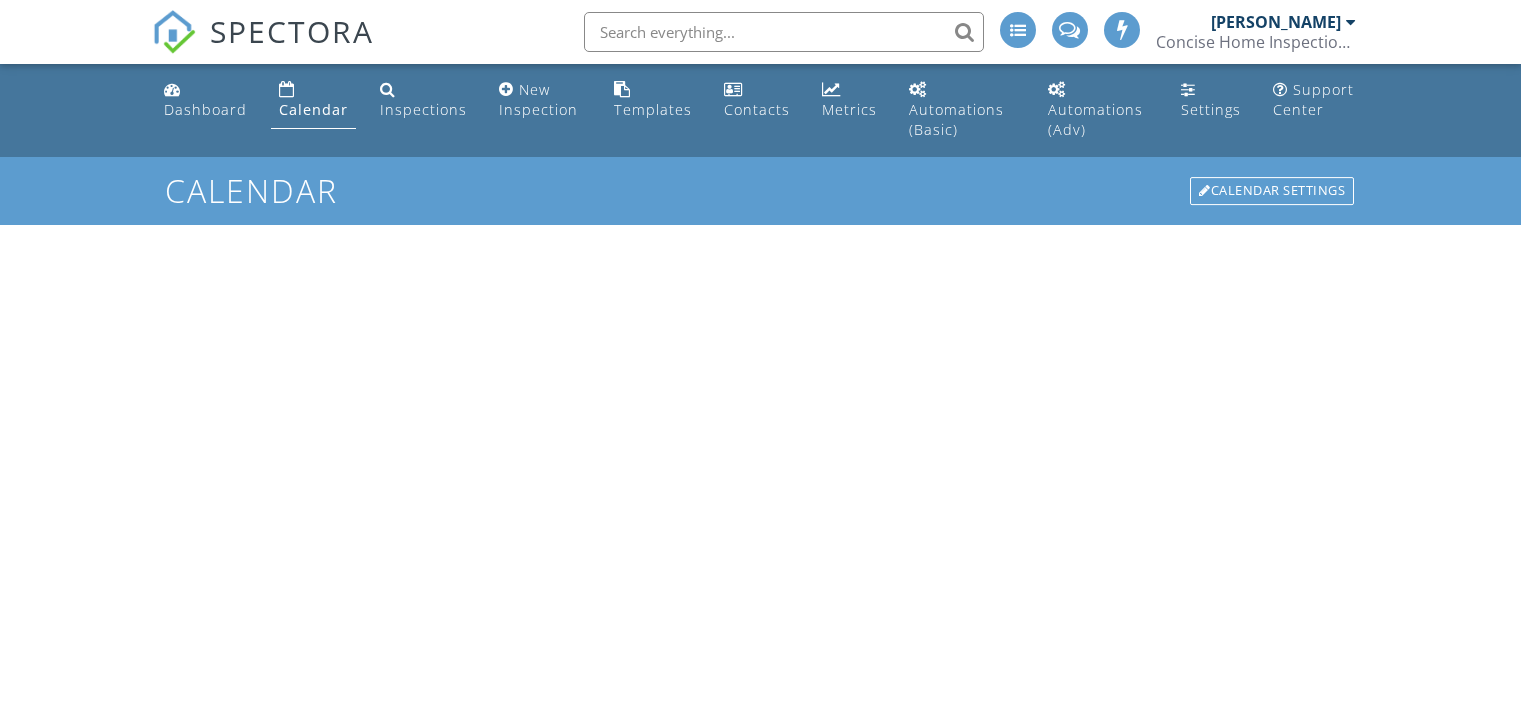 scroll, scrollTop: 0, scrollLeft: 0, axis: both 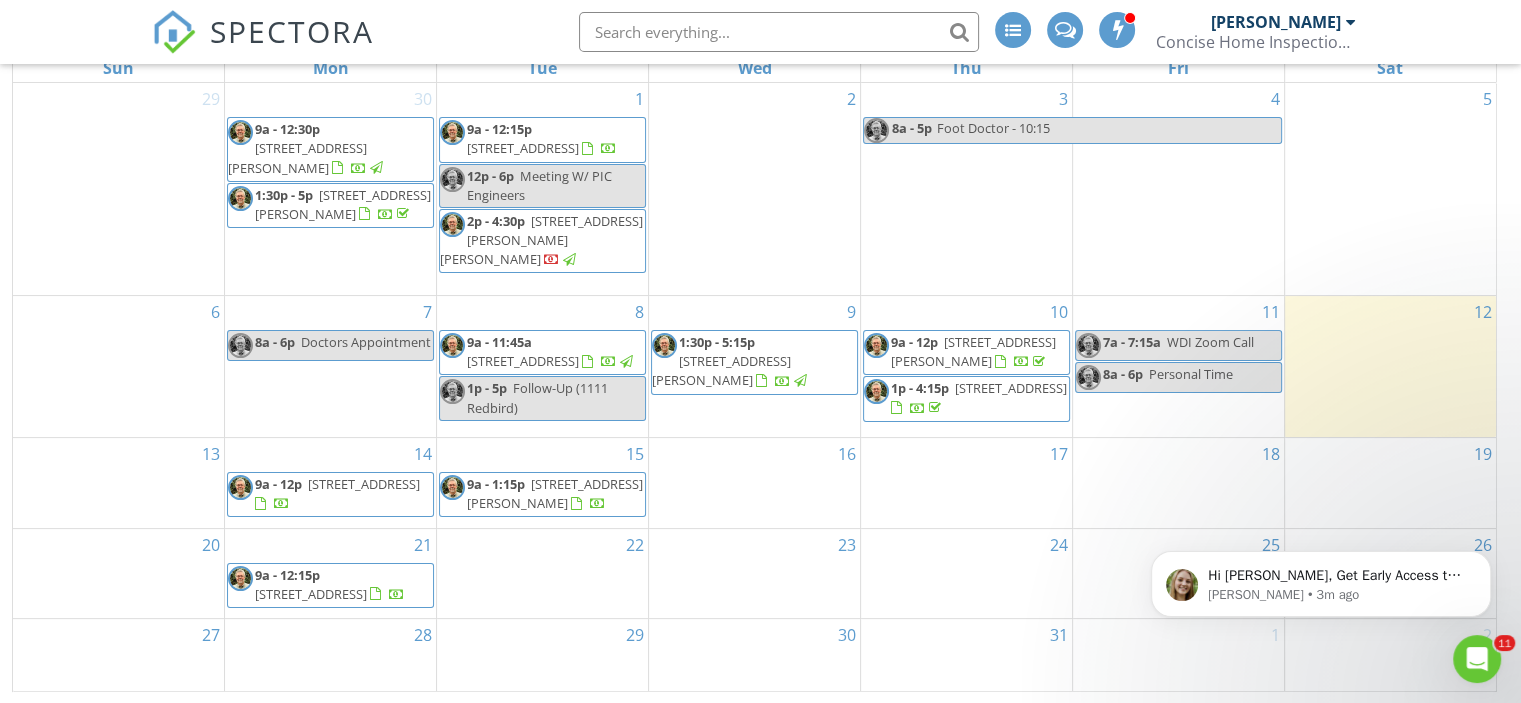 click on "14
9a - 12p
[STREET_ADDRESS]" at bounding box center [330, 483] 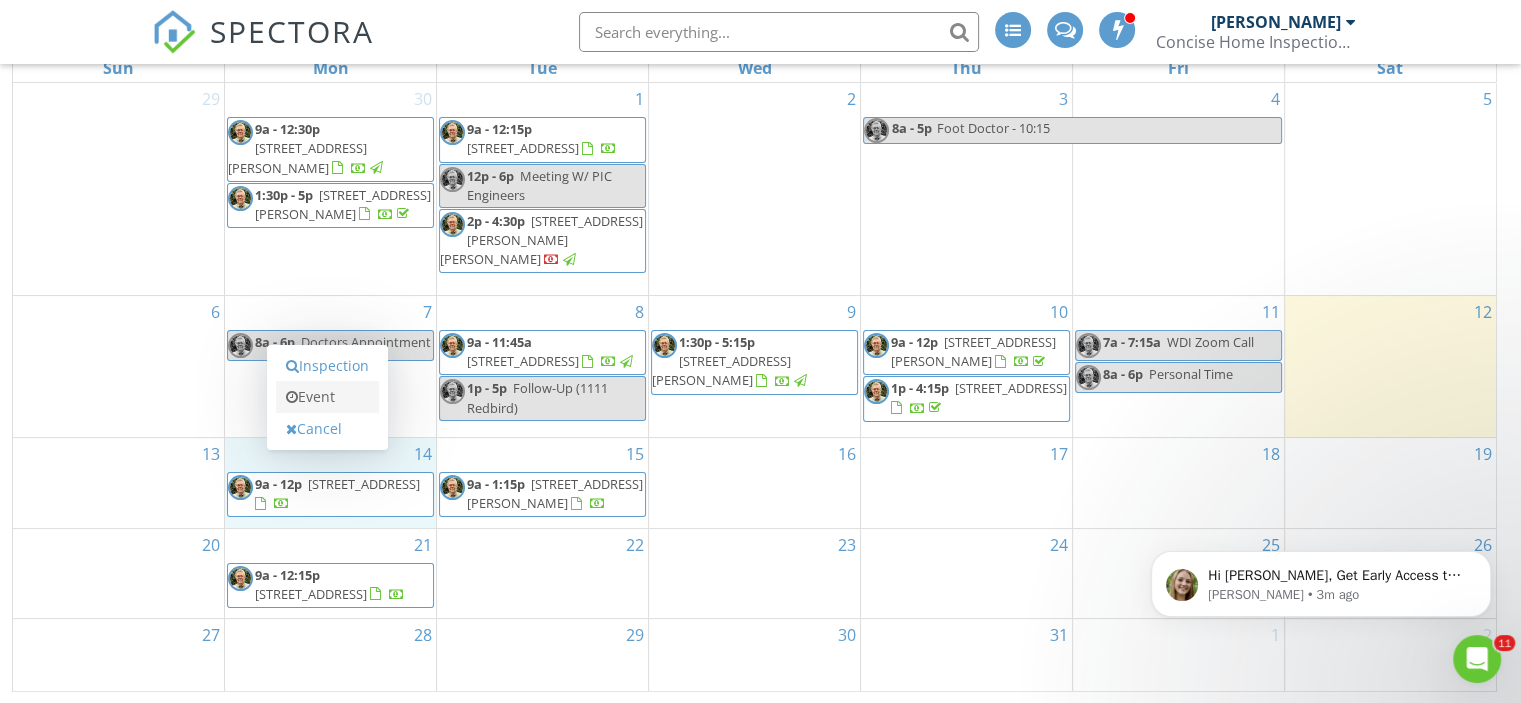 click on "Event" at bounding box center (327, 397) 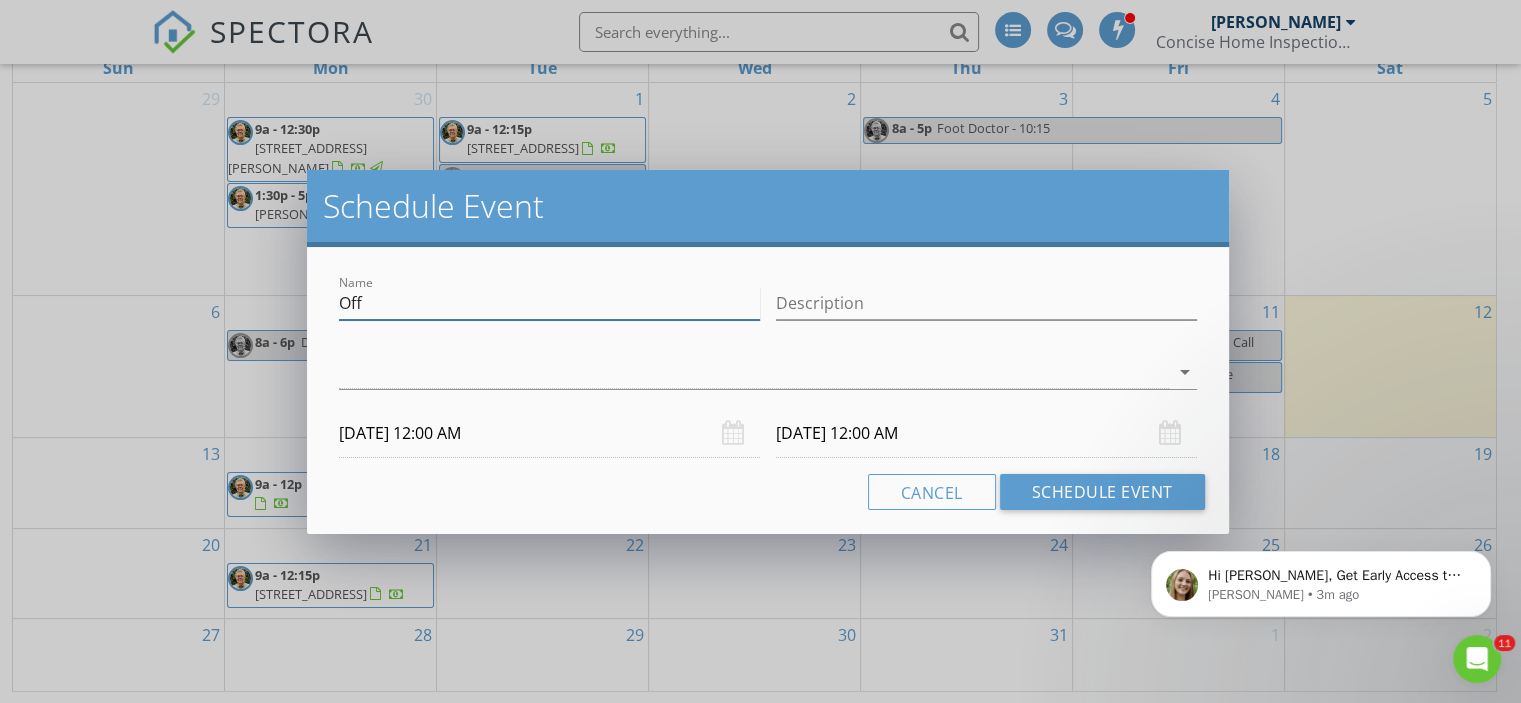 click on "Off" at bounding box center [549, 303] 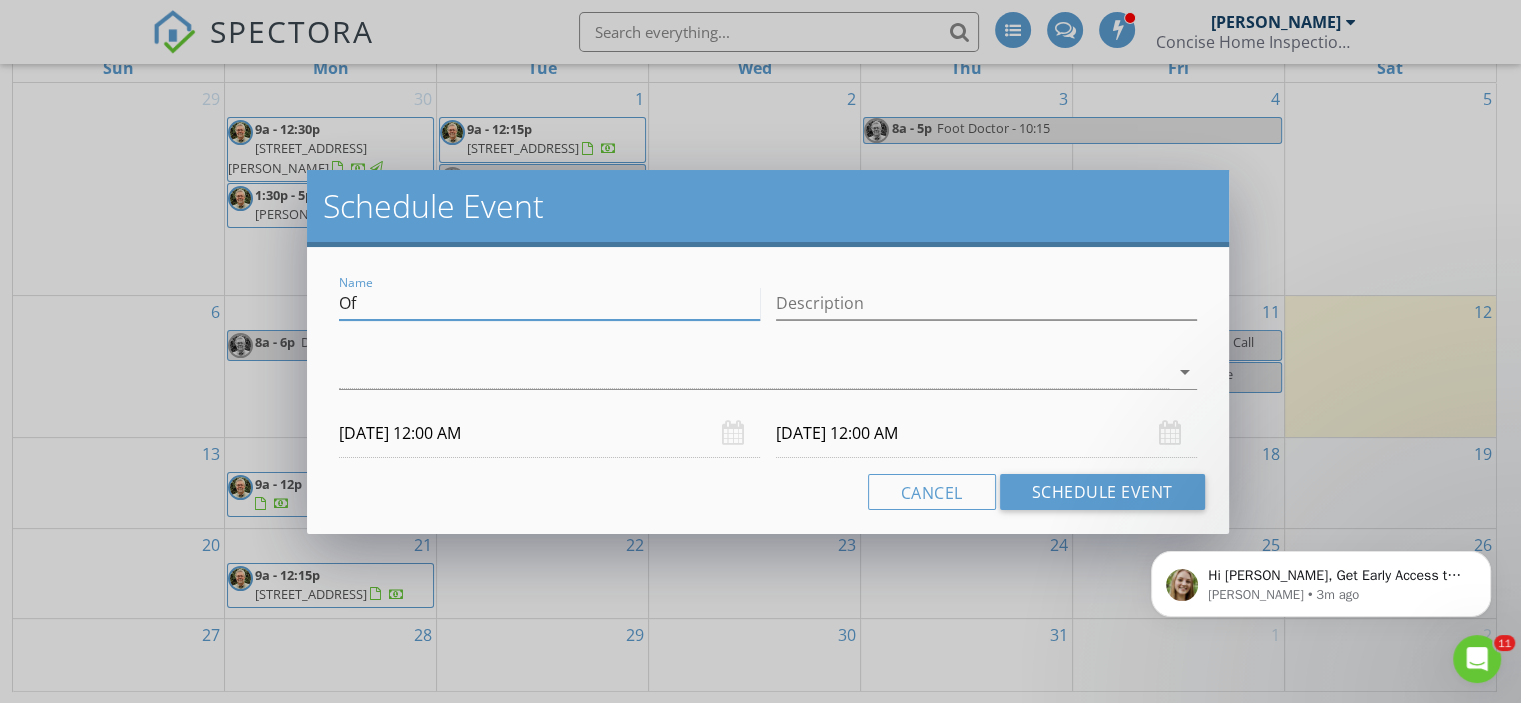type on "O" 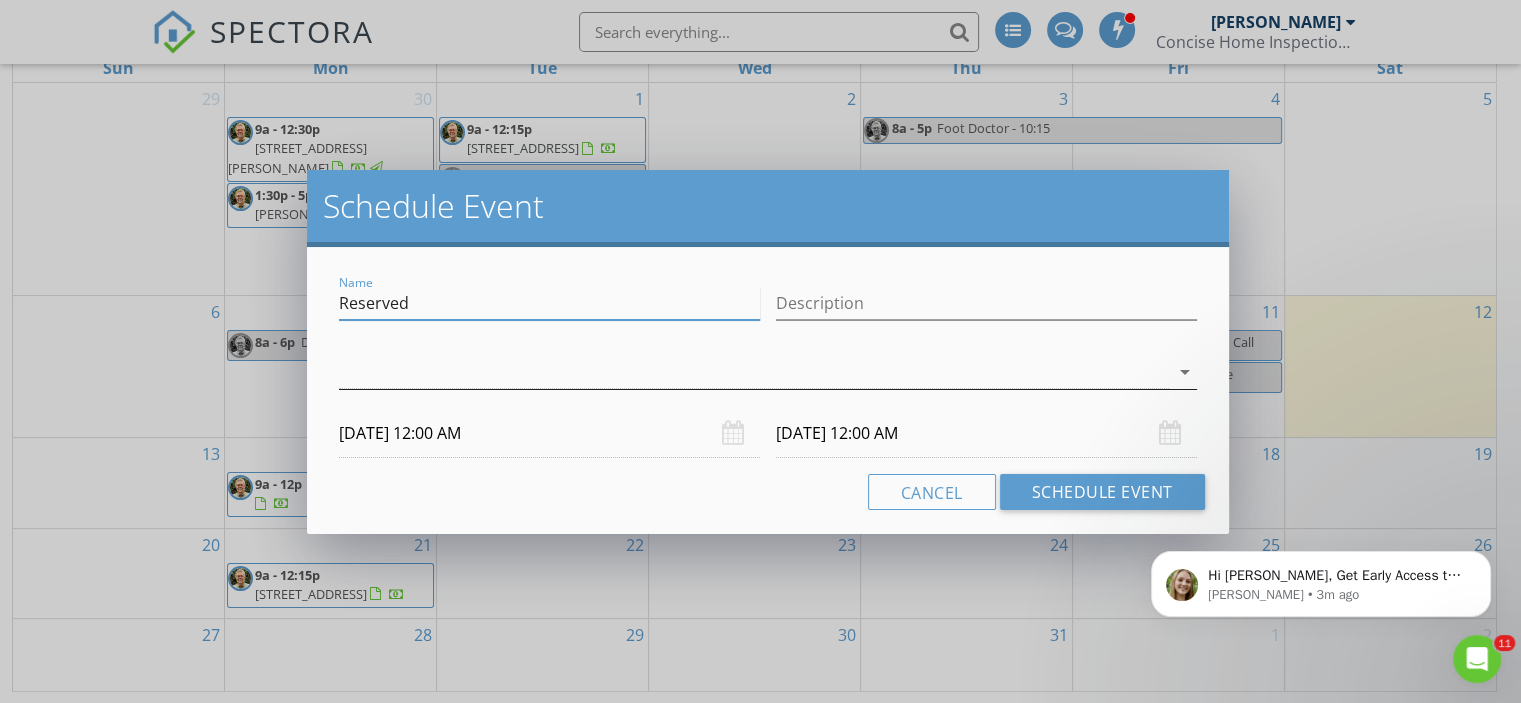 type on "Reserved" 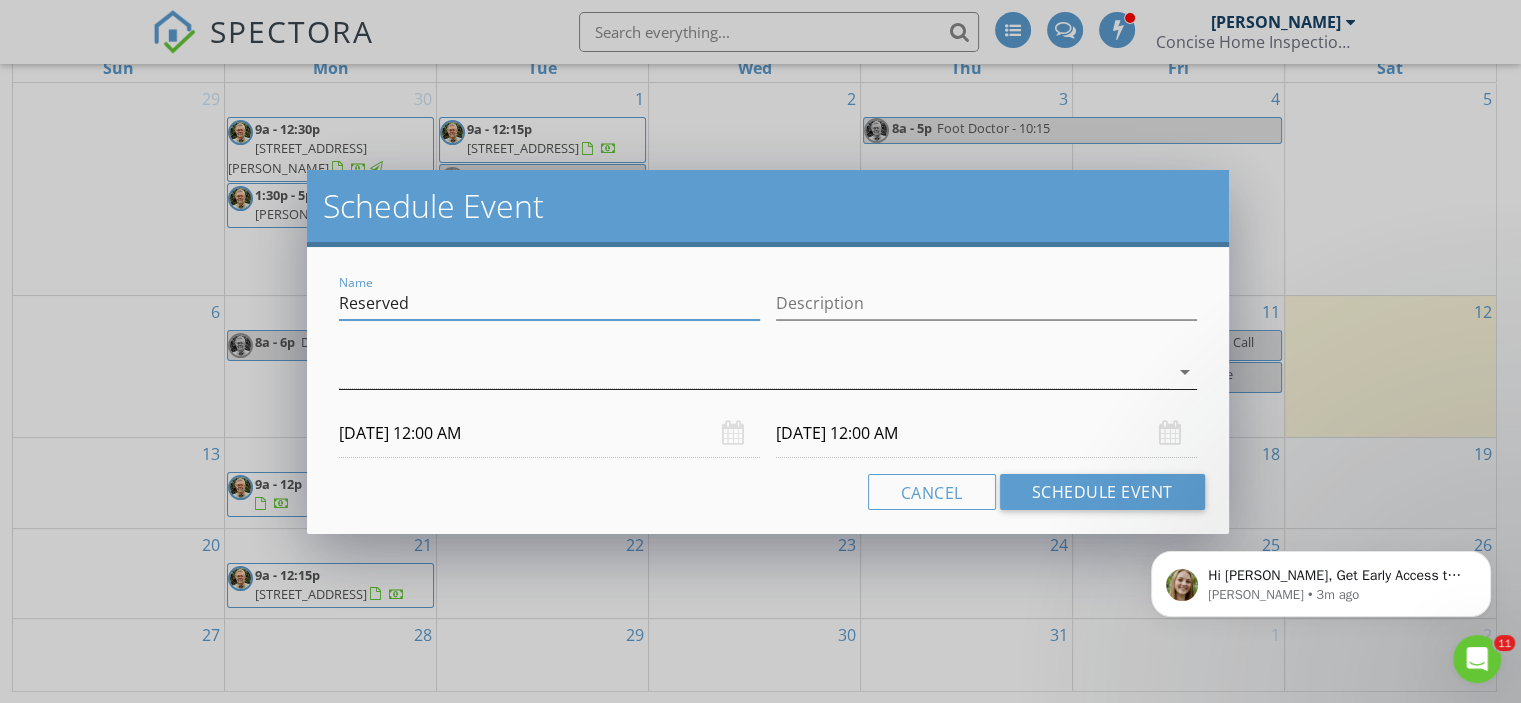 click on "arrow_drop_down" at bounding box center (1185, 372) 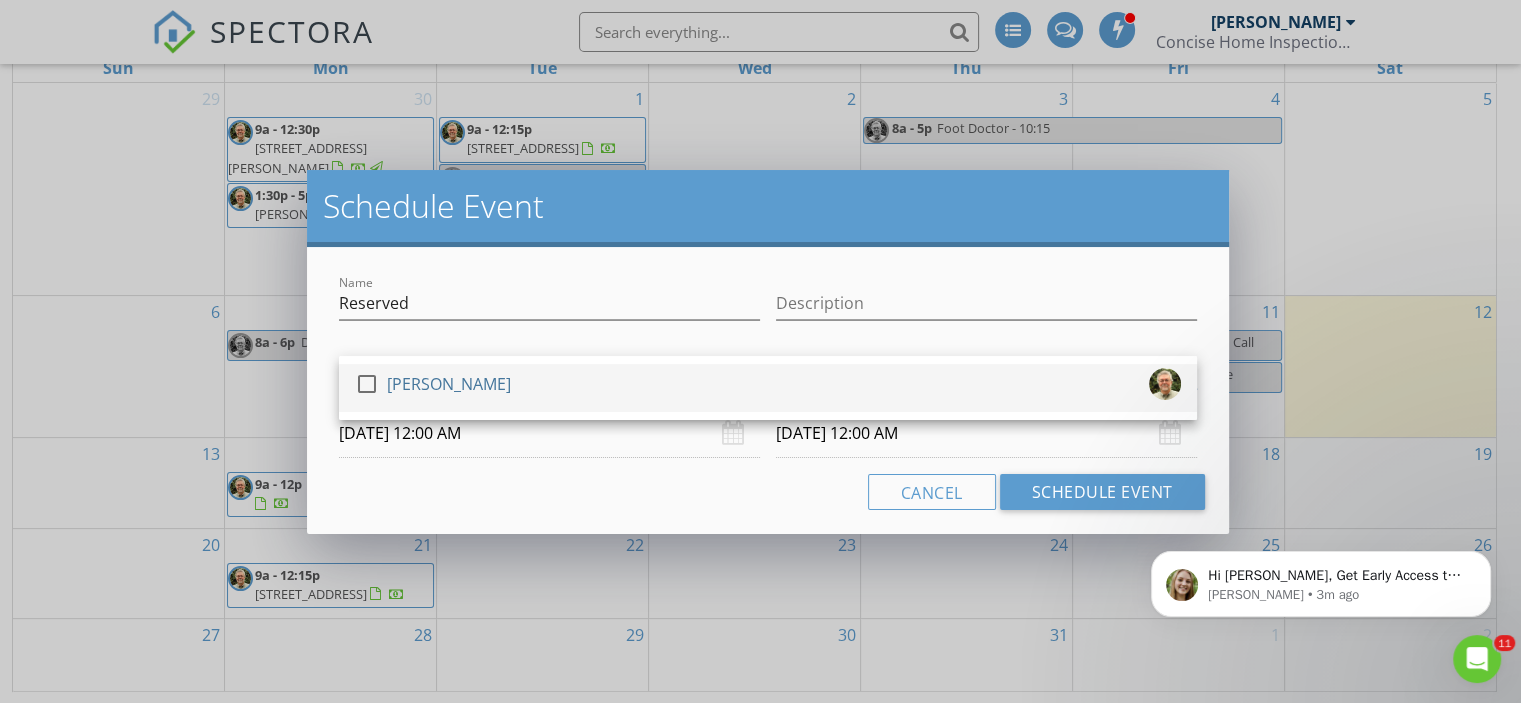click at bounding box center [367, 384] 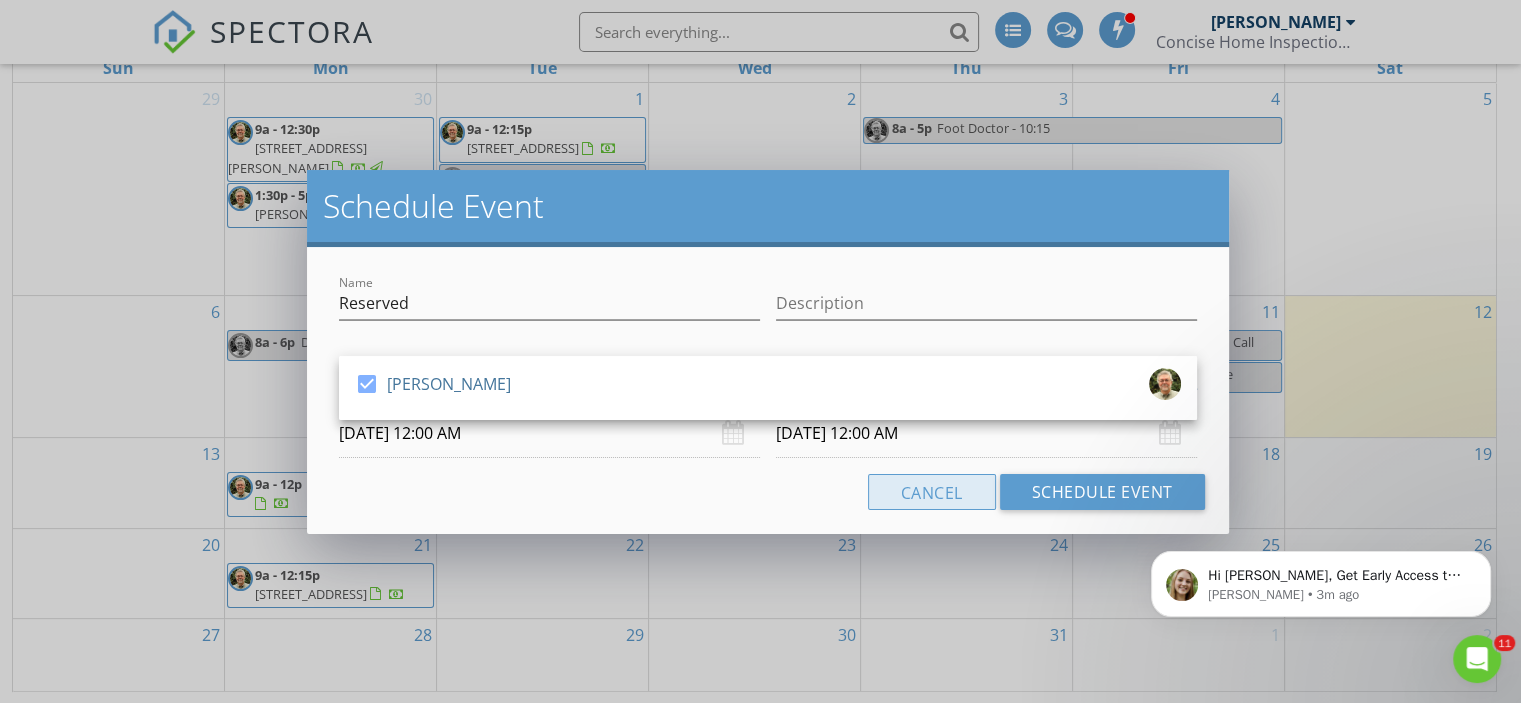 click on "Cancel" at bounding box center (932, 492) 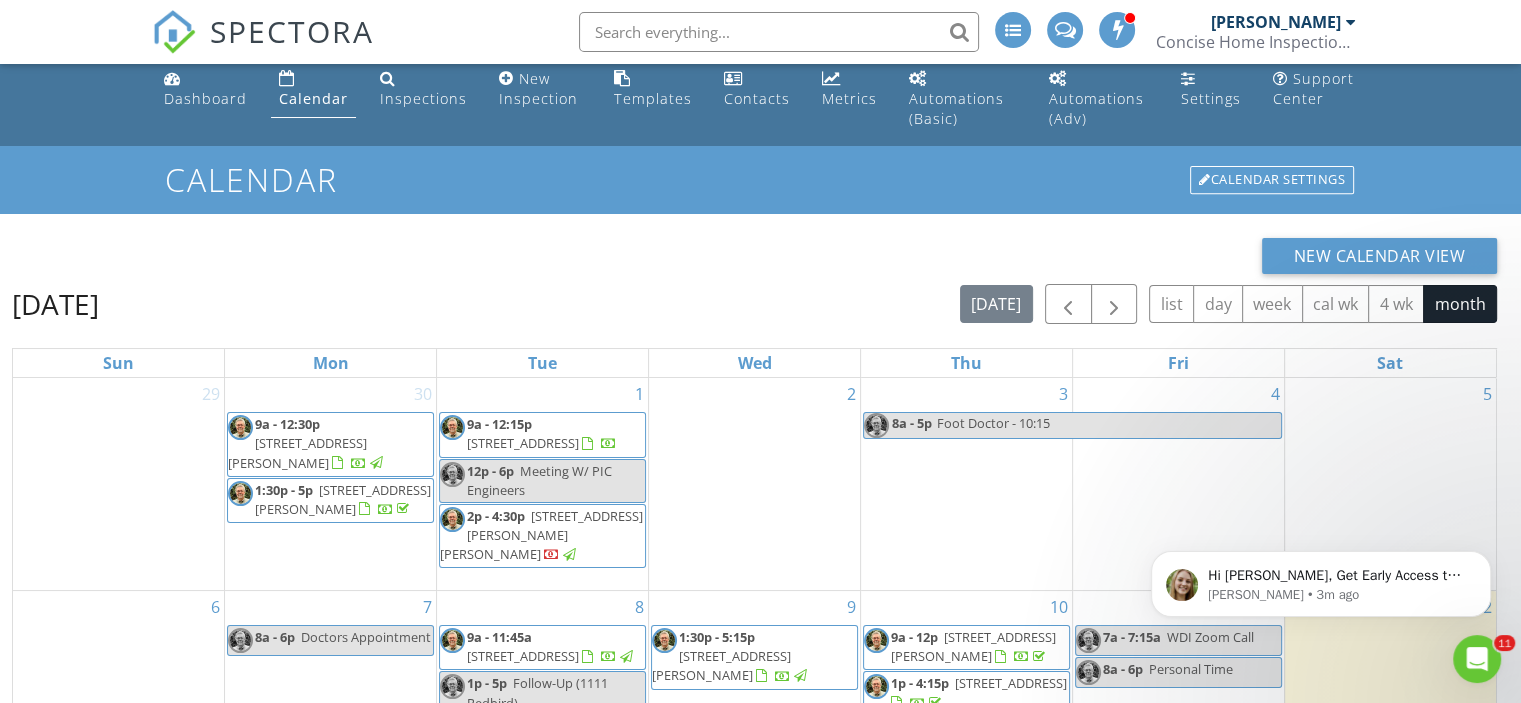 scroll, scrollTop: 0, scrollLeft: 0, axis: both 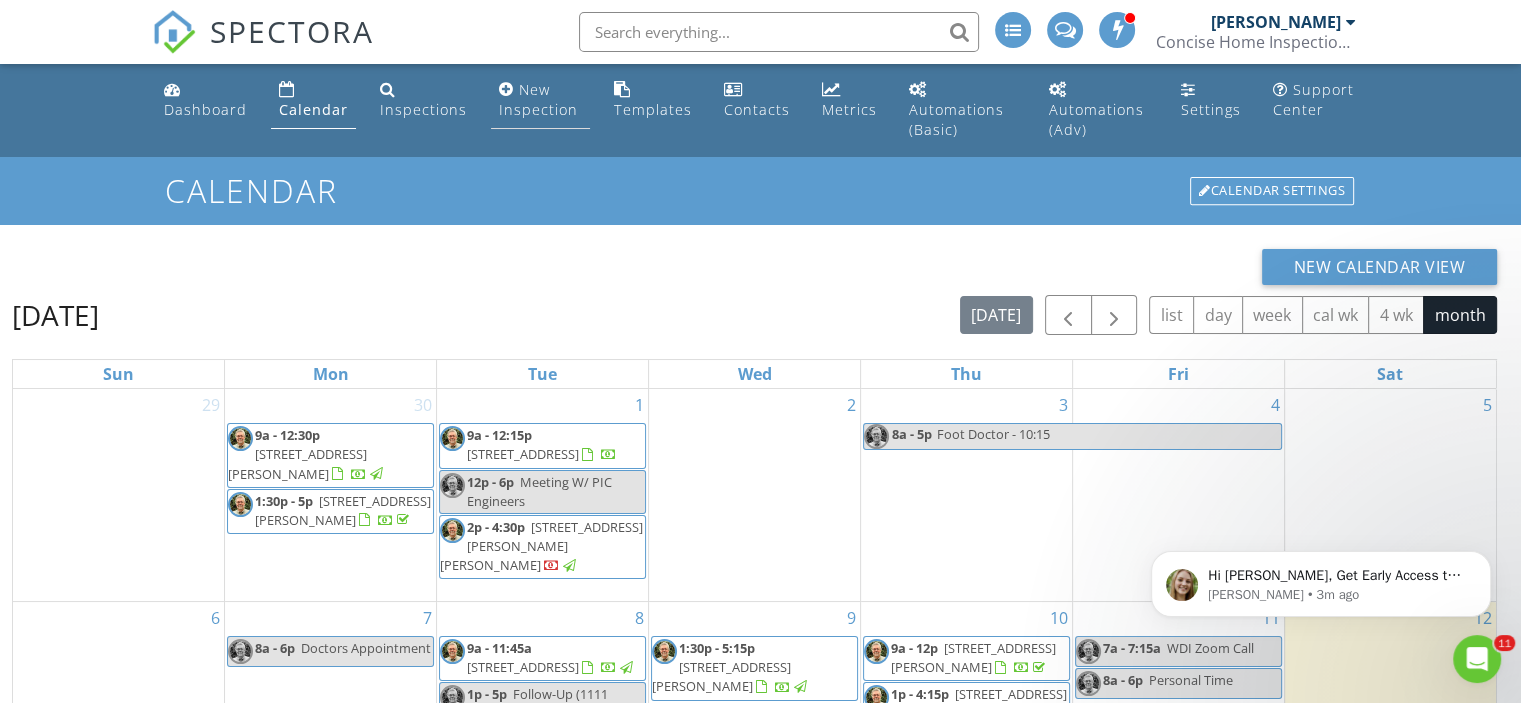 click on "New Inspection" at bounding box center (538, 99) 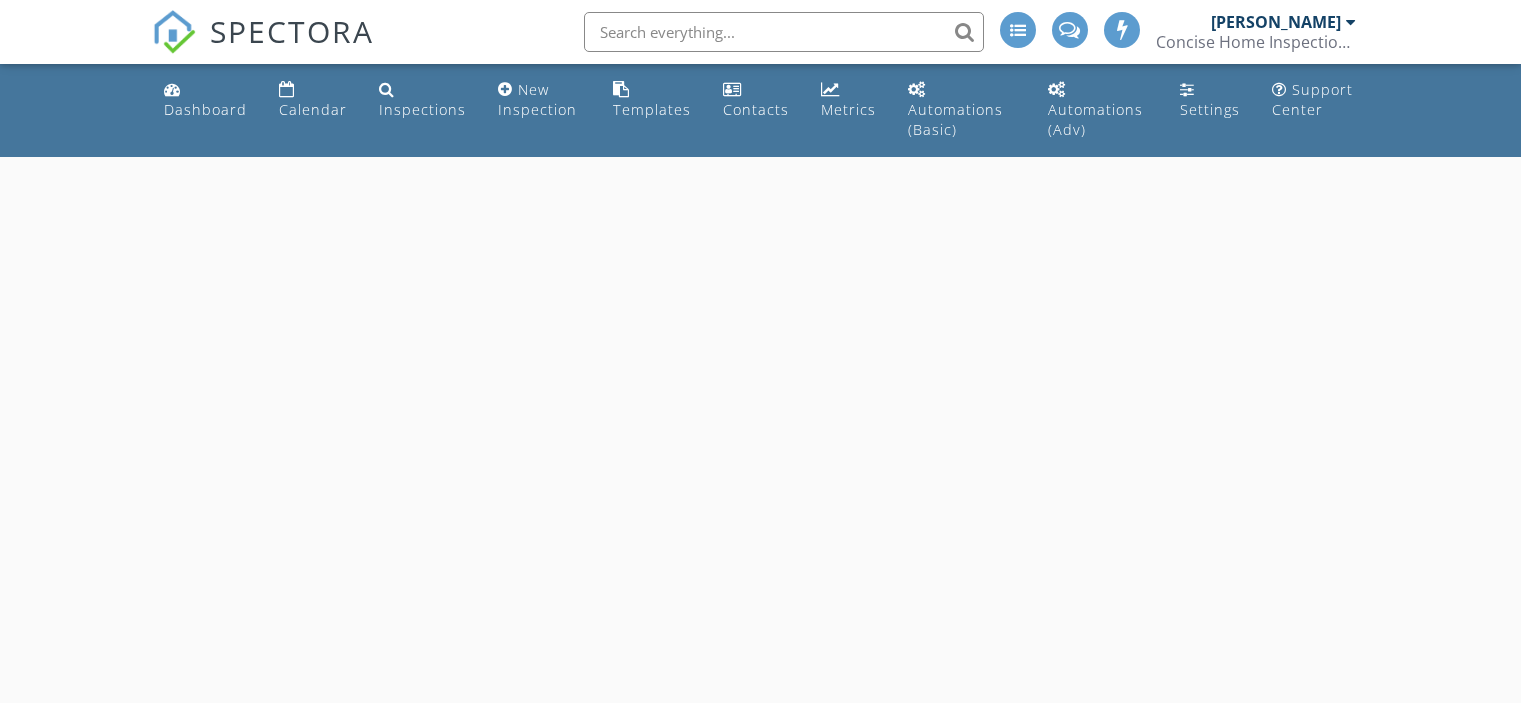 scroll, scrollTop: 0, scrollLeft: 0, axis: both 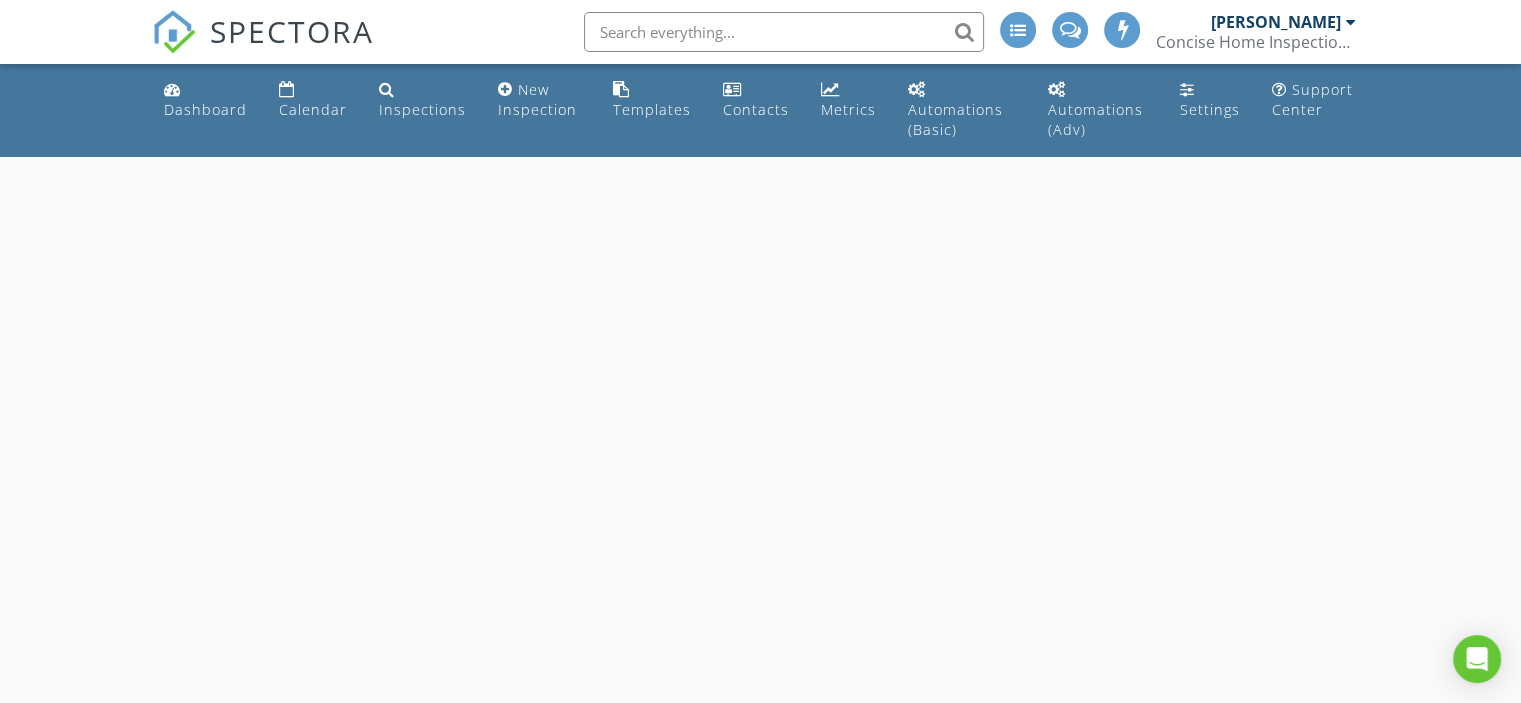 select on "6" 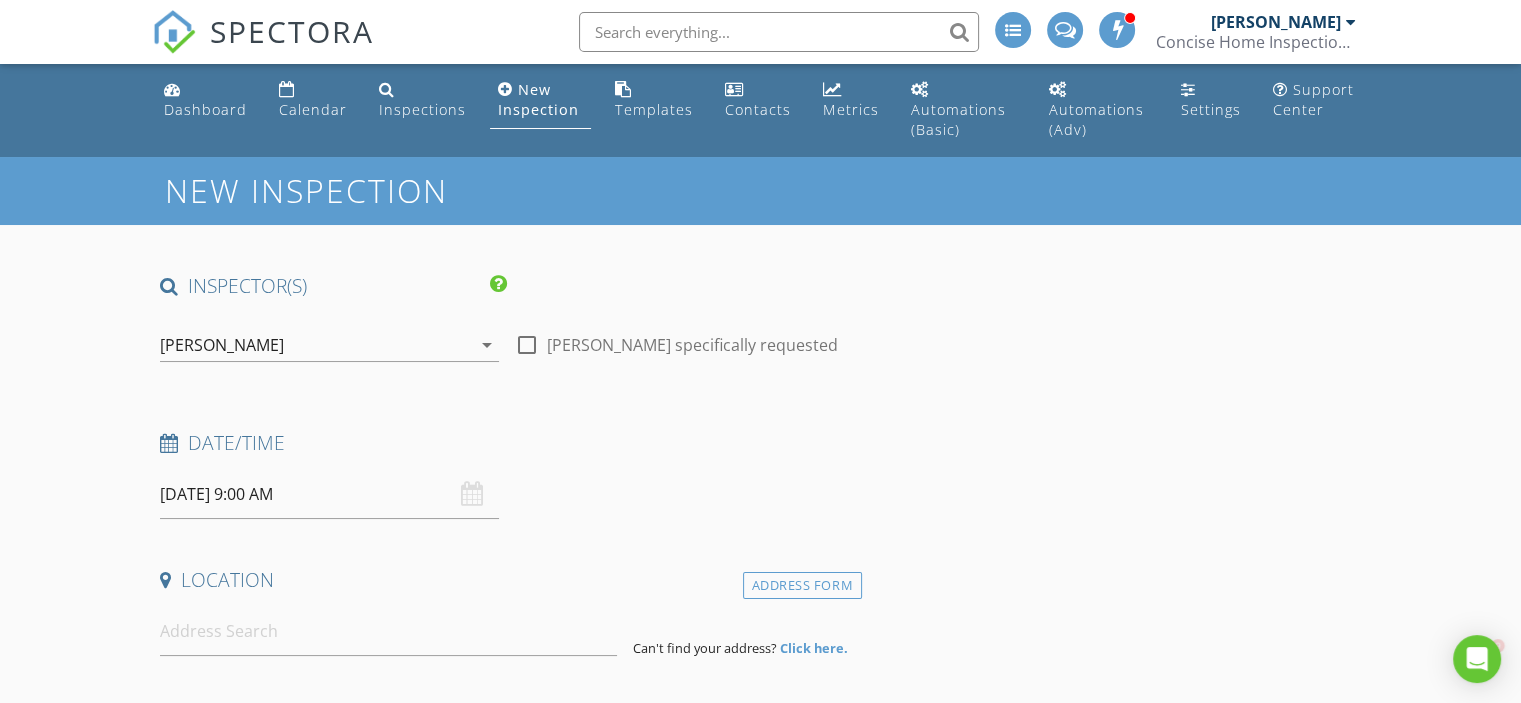 scroll, scrollTop: 0, scrollLeft: 0, axis: both 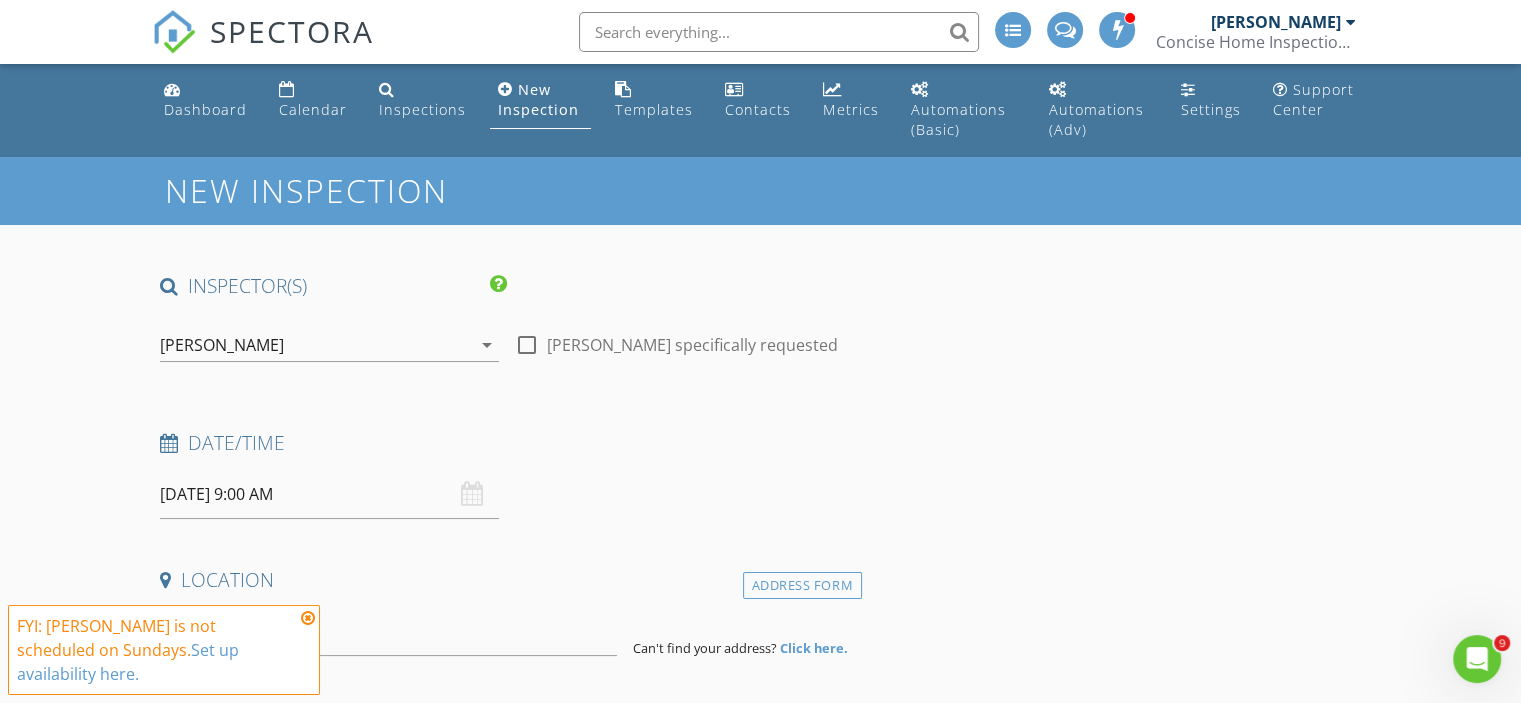 click on "07/13/2025 9:00 AM" at bounding box center (329, 494) 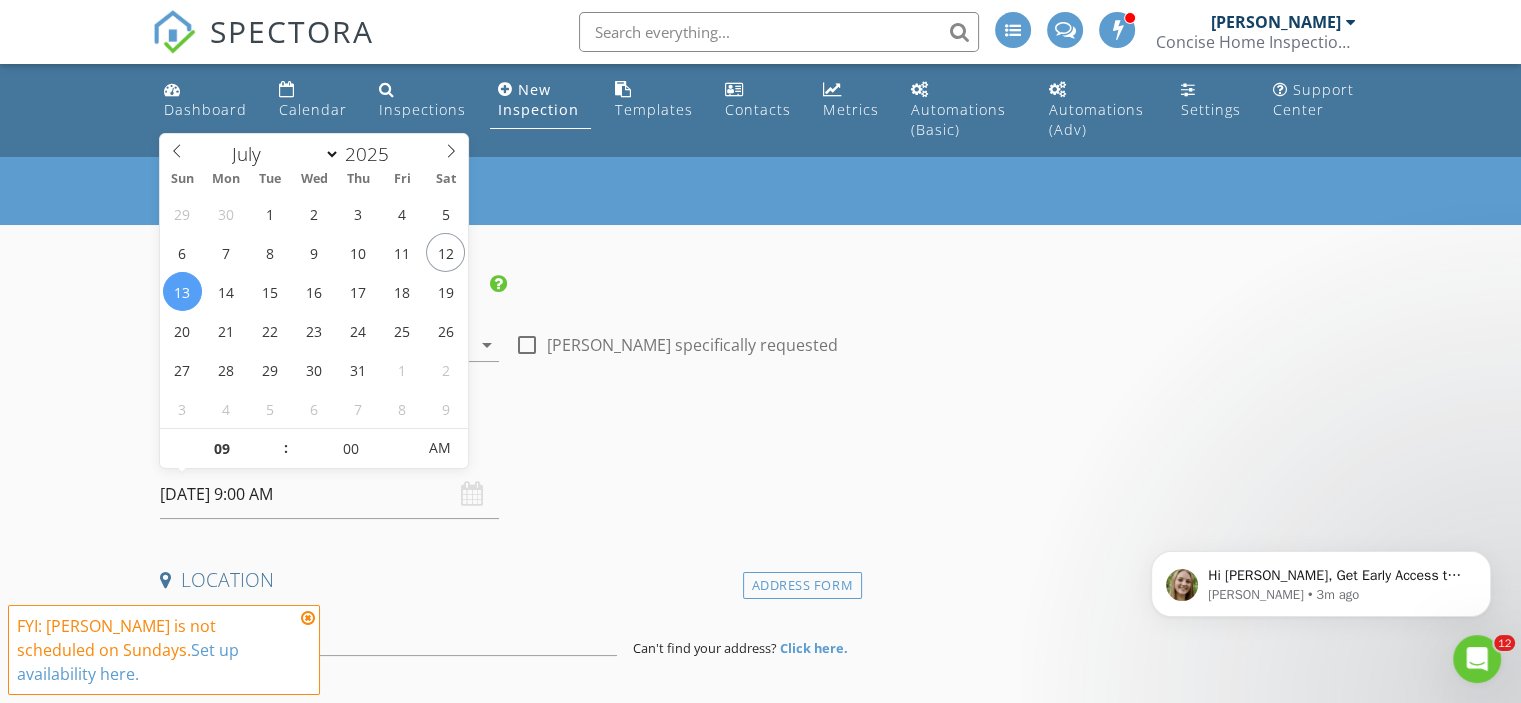 scroll, scrollTop: 0, scrollLeft: 0, axis: both 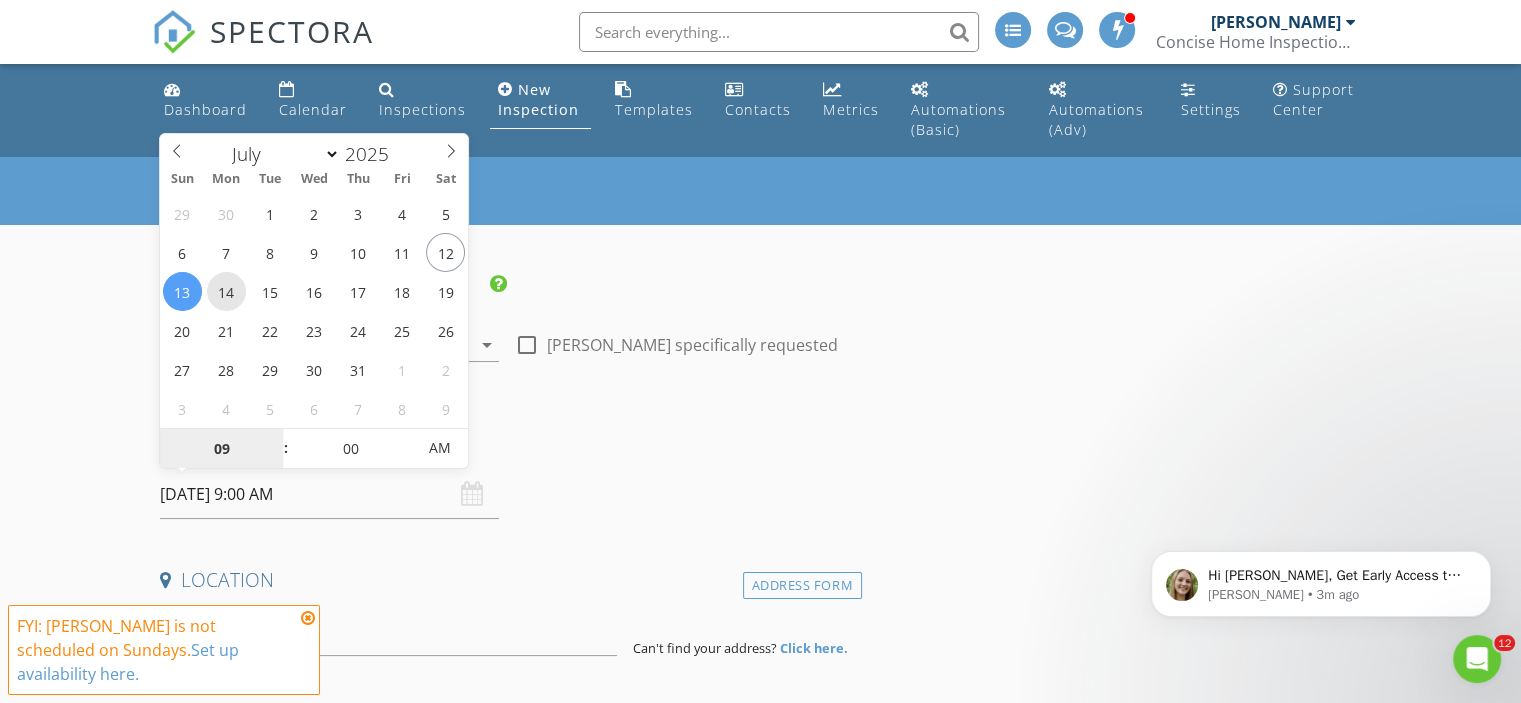 type on "07/14/2025 9:00 AM" 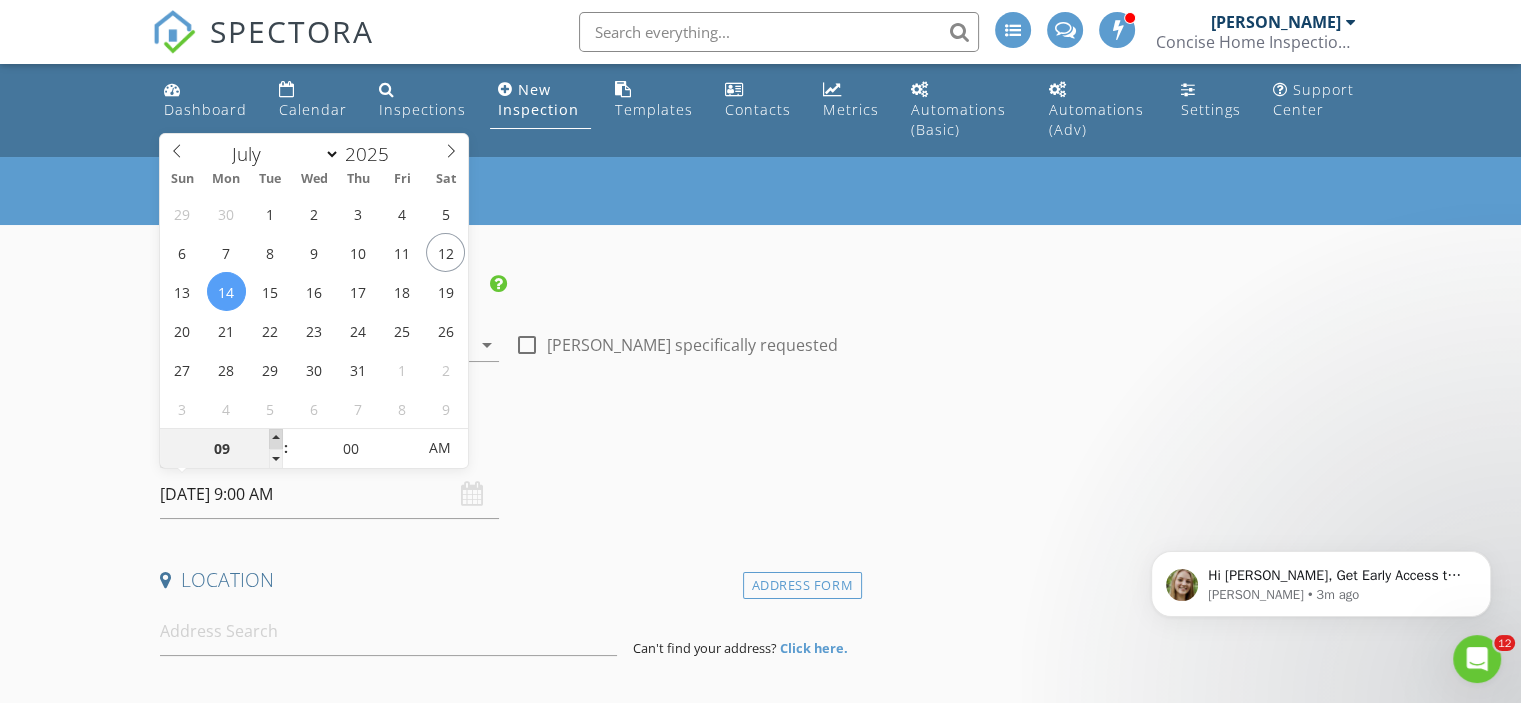 type on "10" 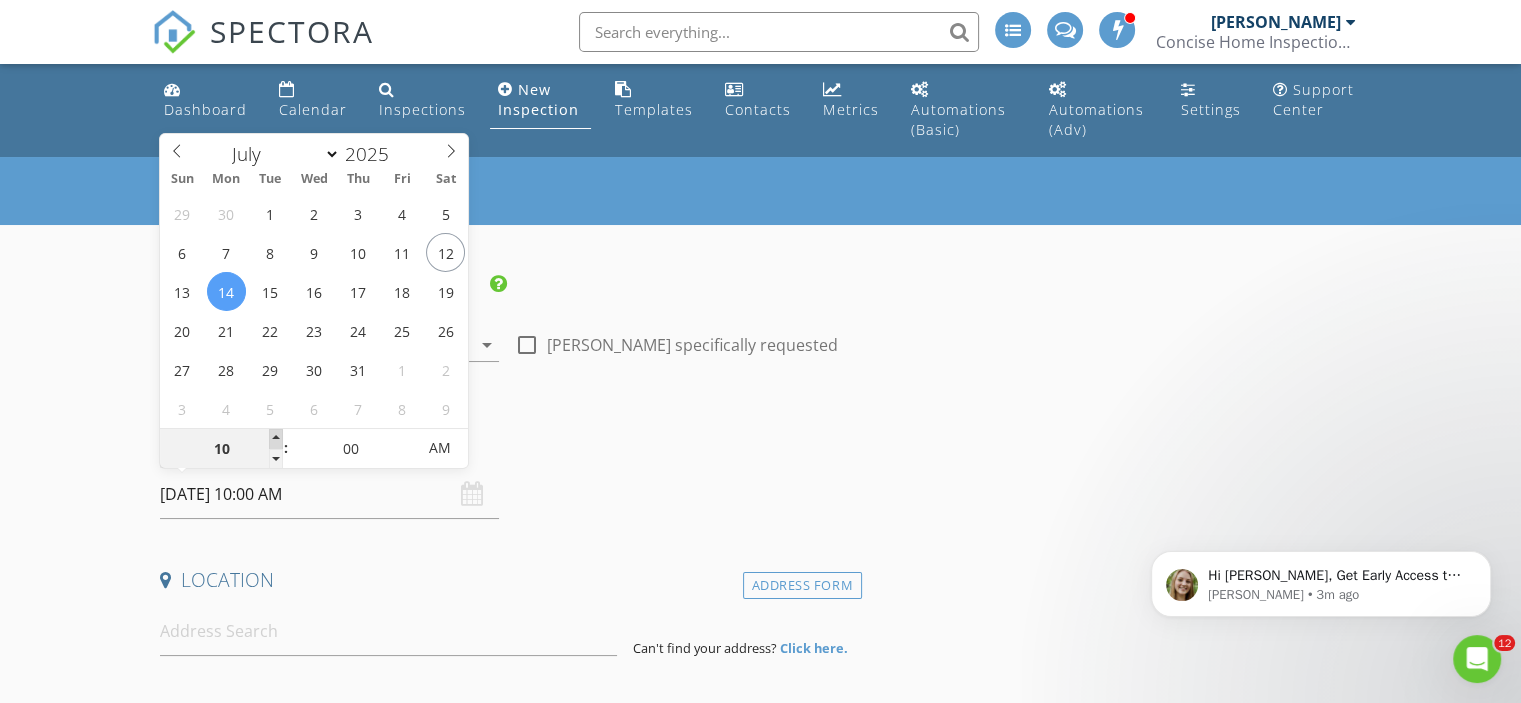 click at bounding box center (276, 439) 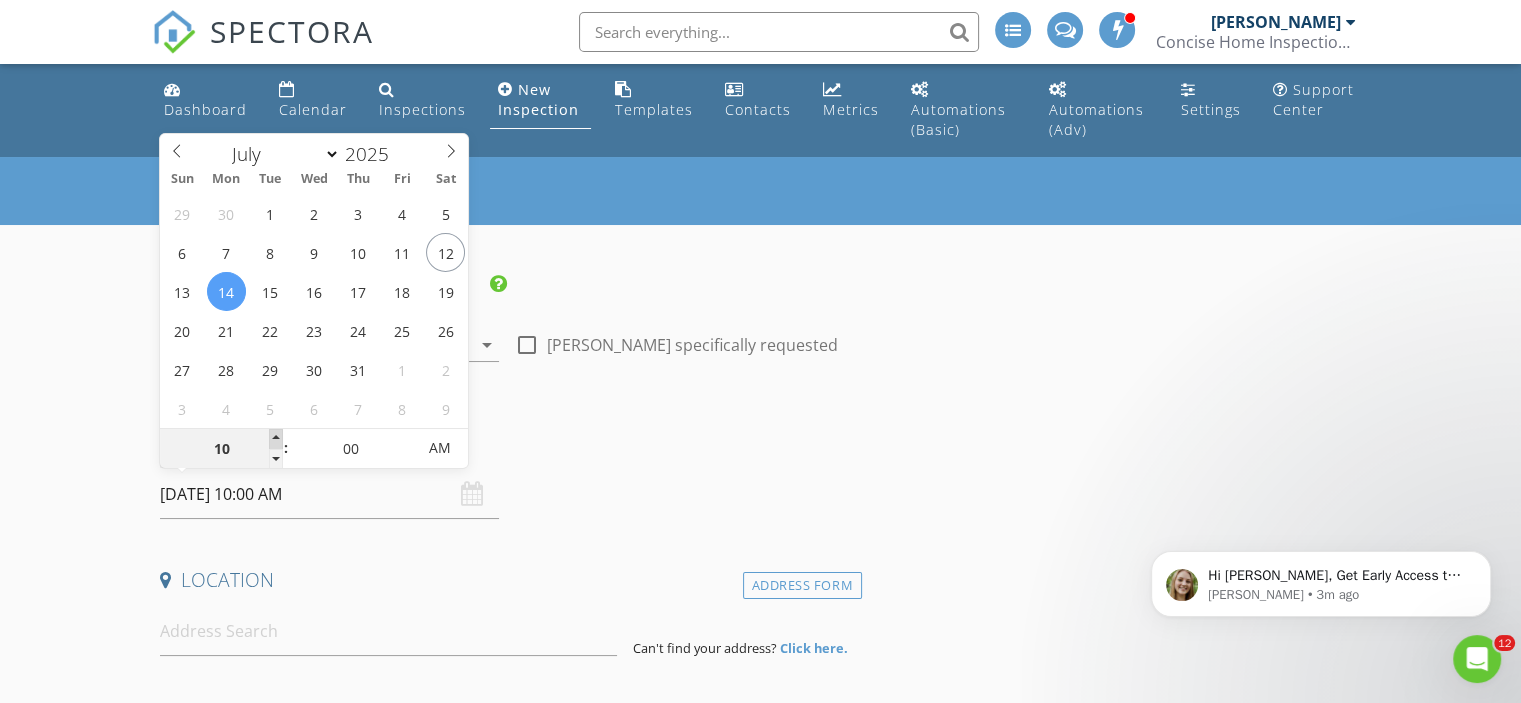 type on "11" 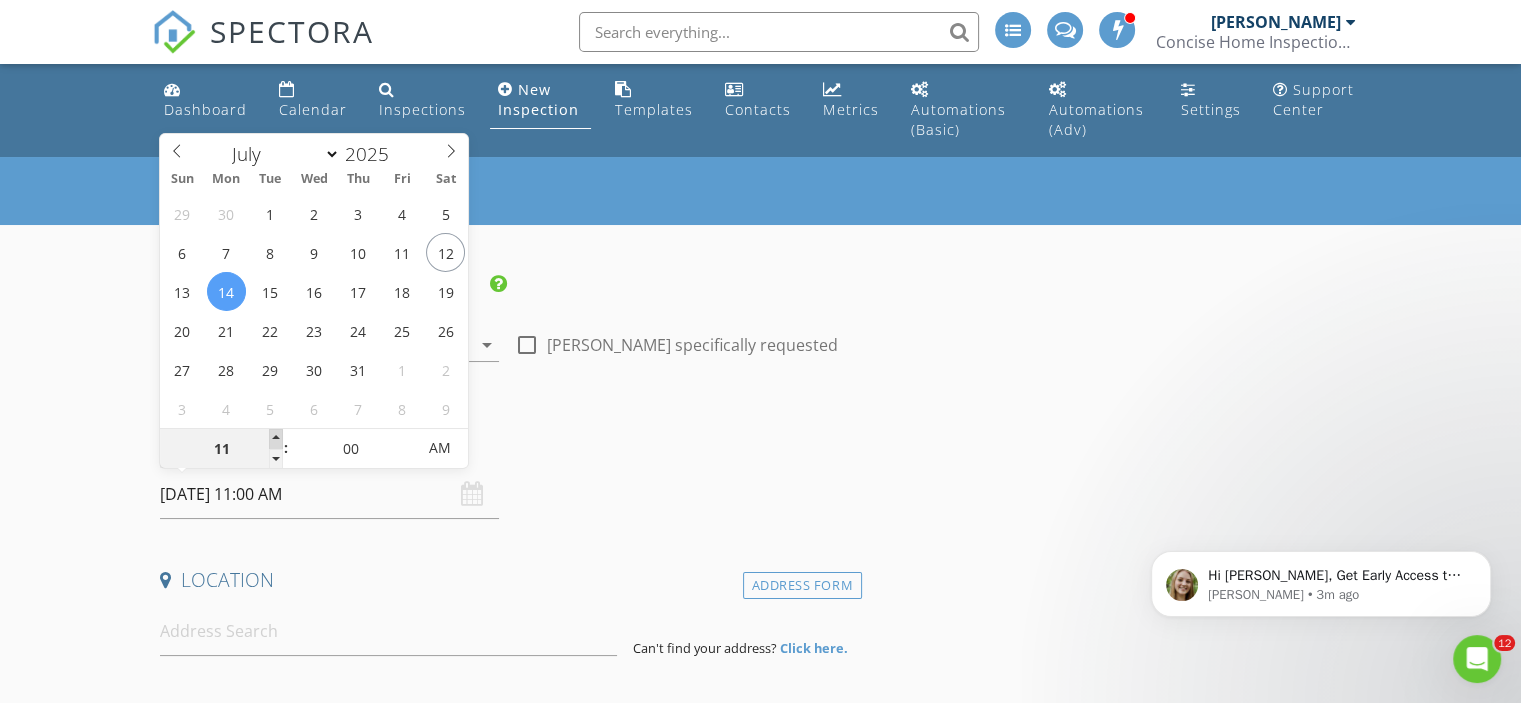 click at bounding box center [276, 439] 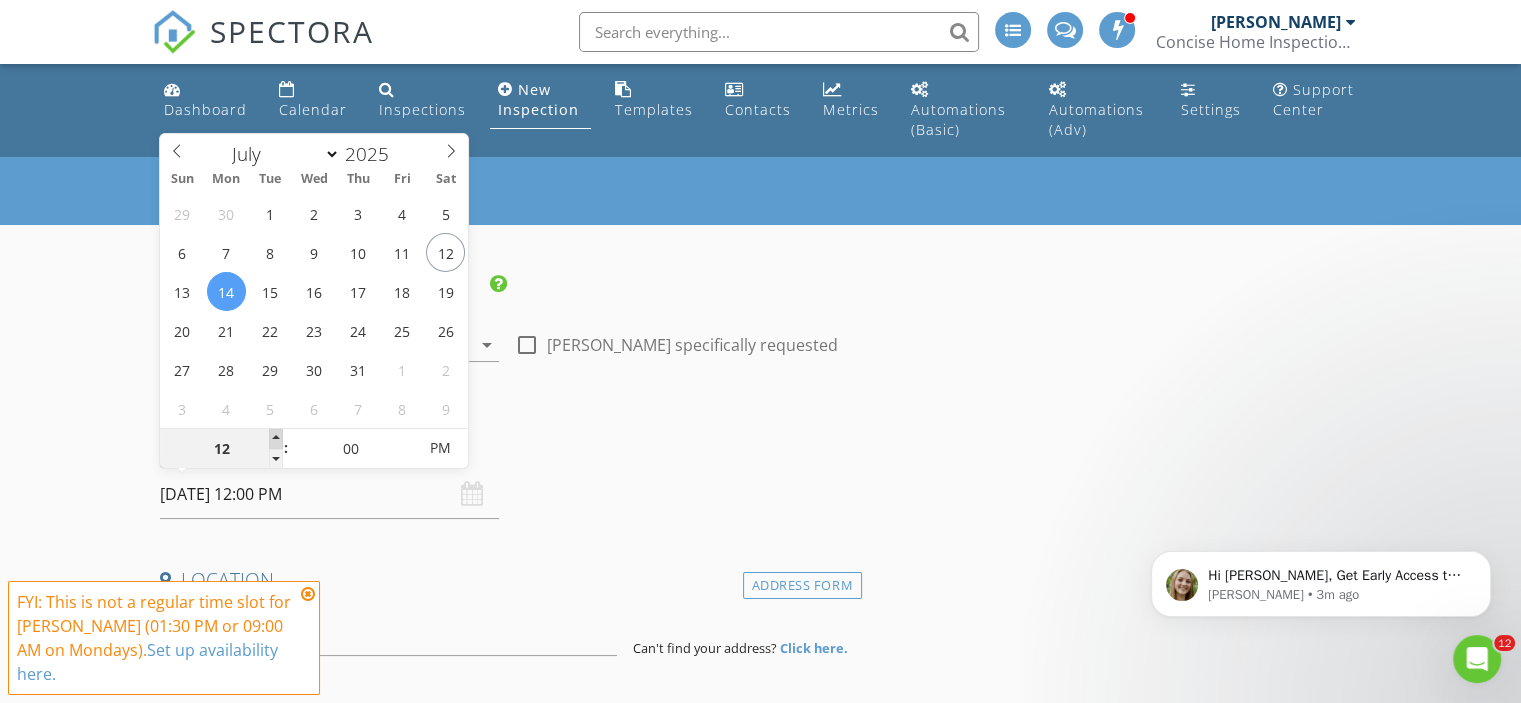 click at bounding box center (276, 439) 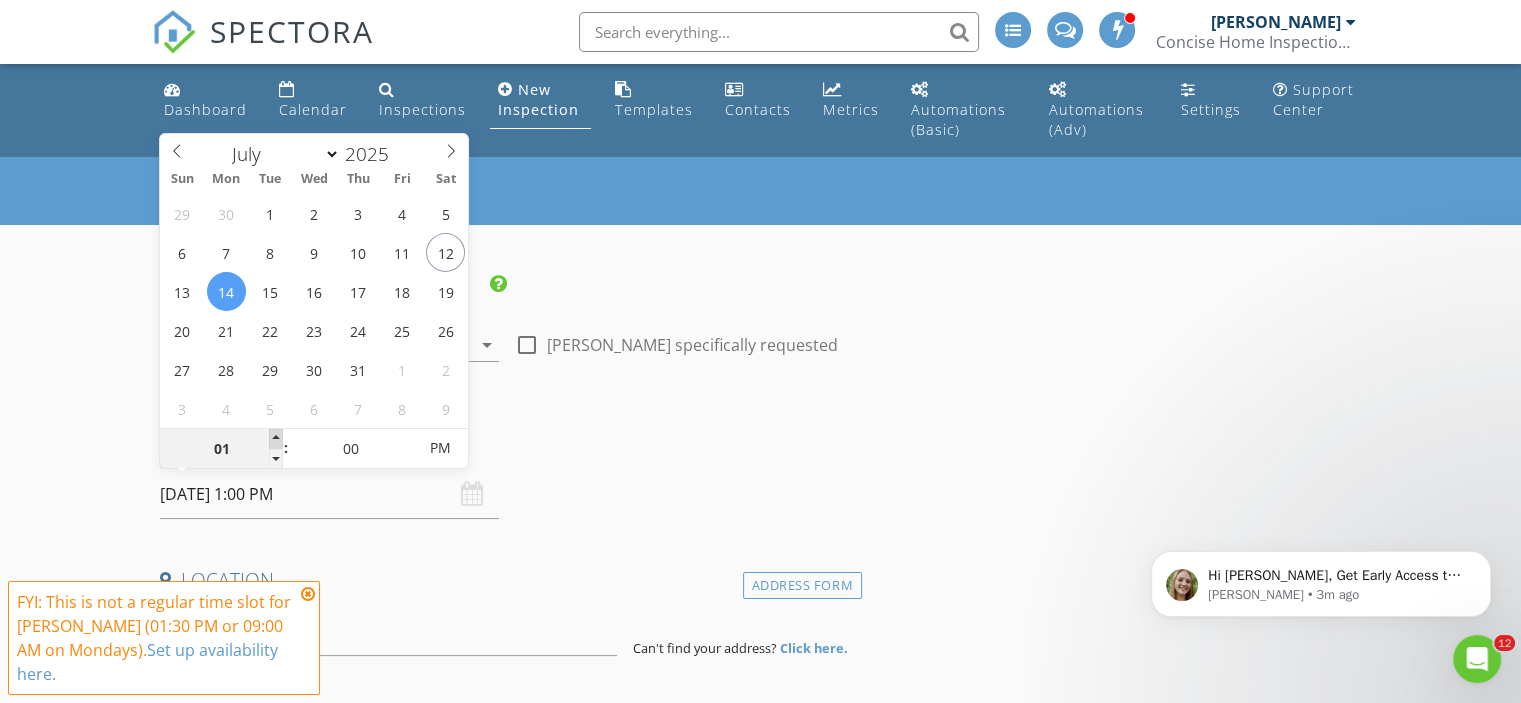 click at bounding box center (276, 439) 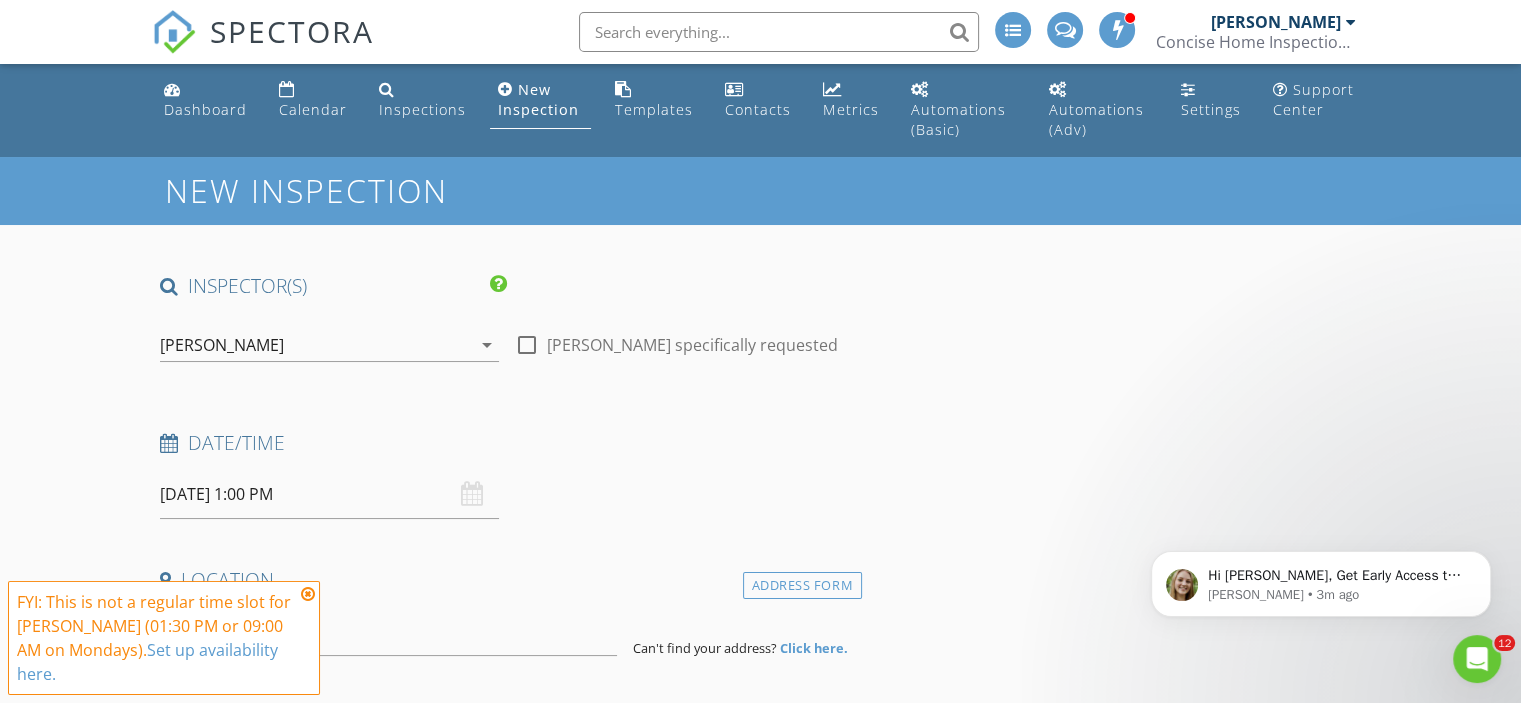 click on "Date/Time" at bounding box center [507, 443] 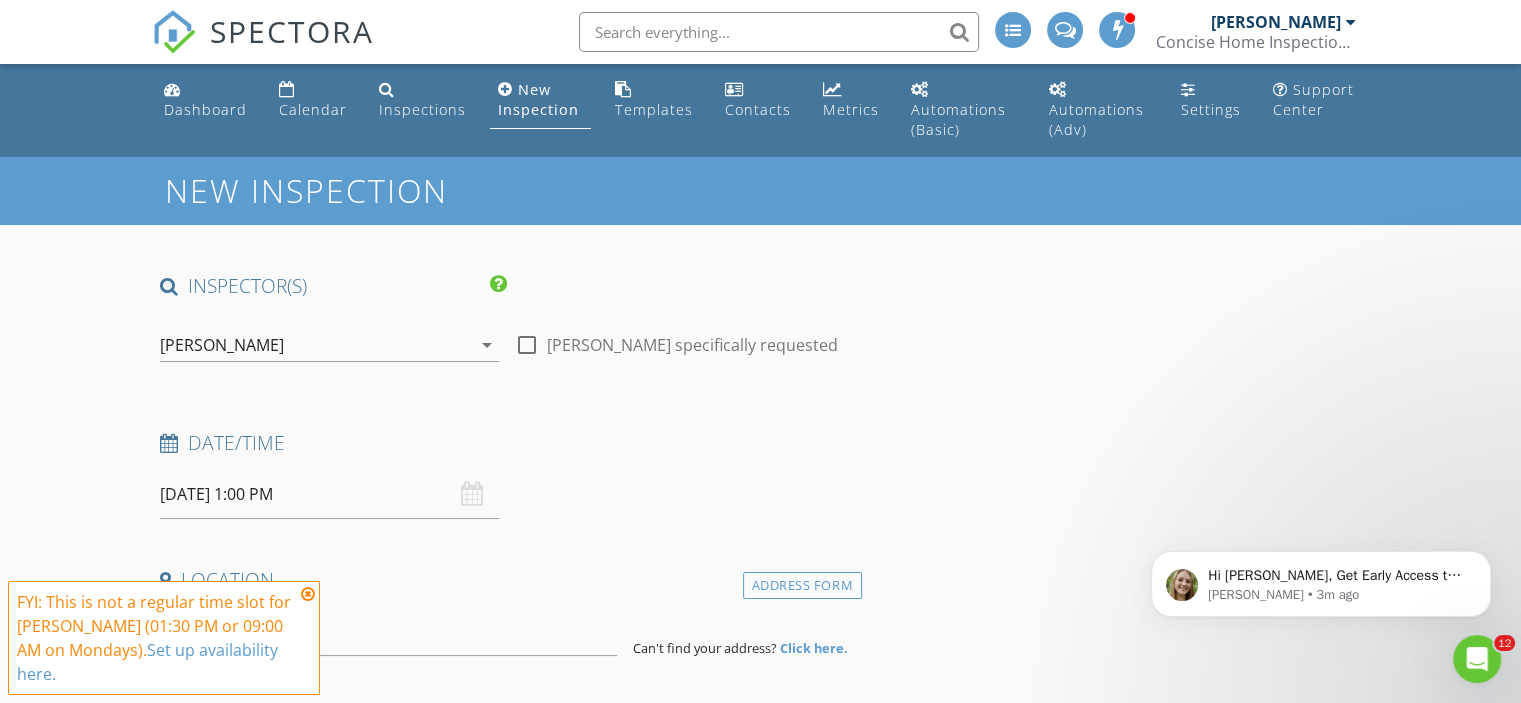 click at bounding box center [308, 594] 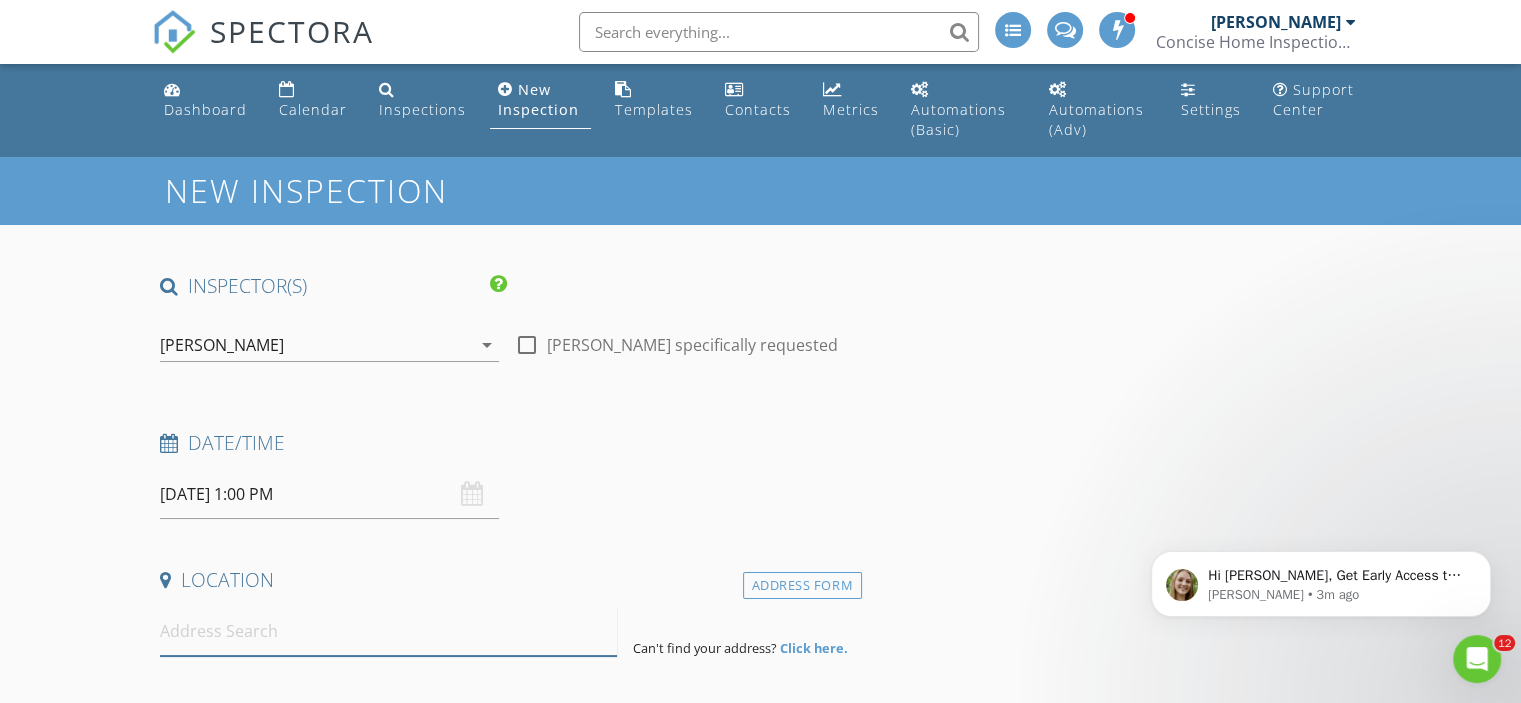 click at bounding box center (388, 631) 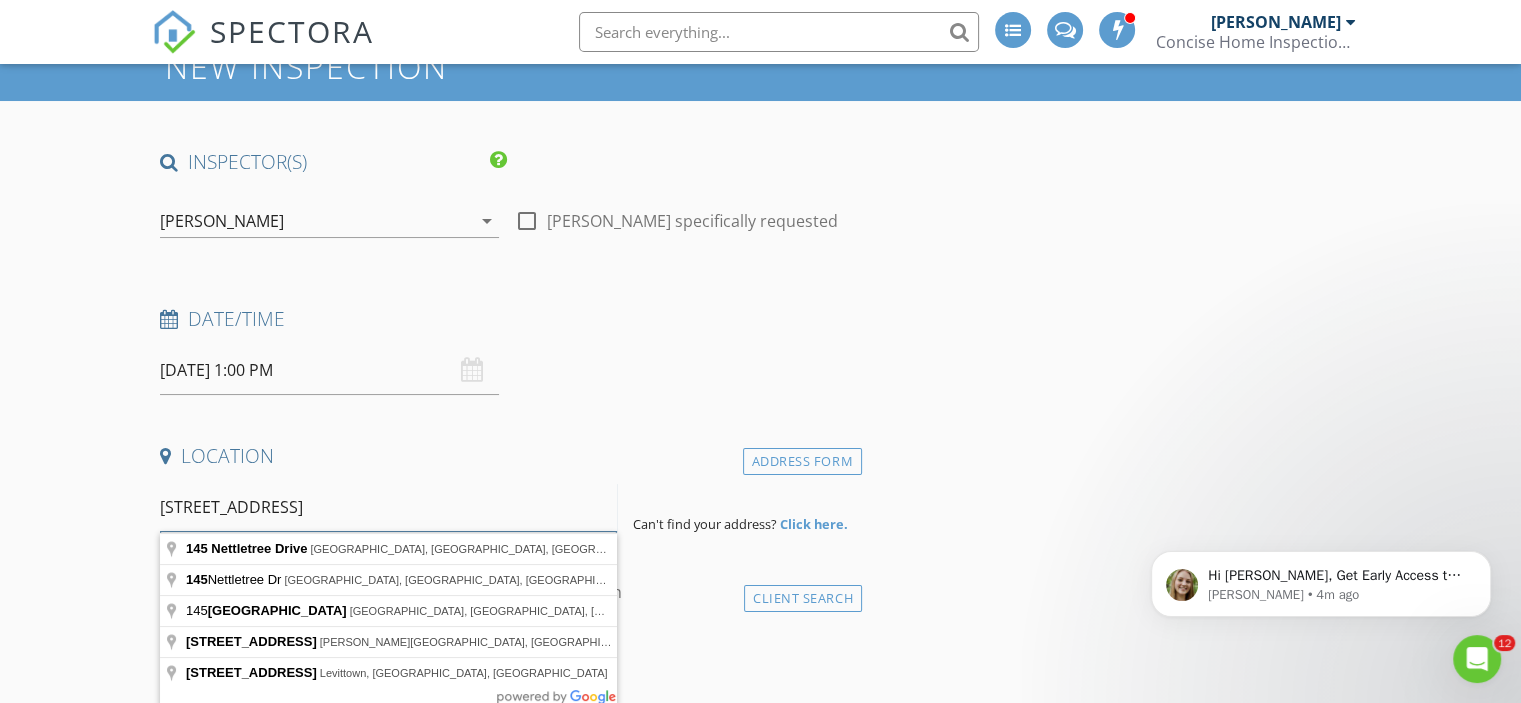 scroll, scrollTop: 148, scrollLeft: 0, axis: vertical 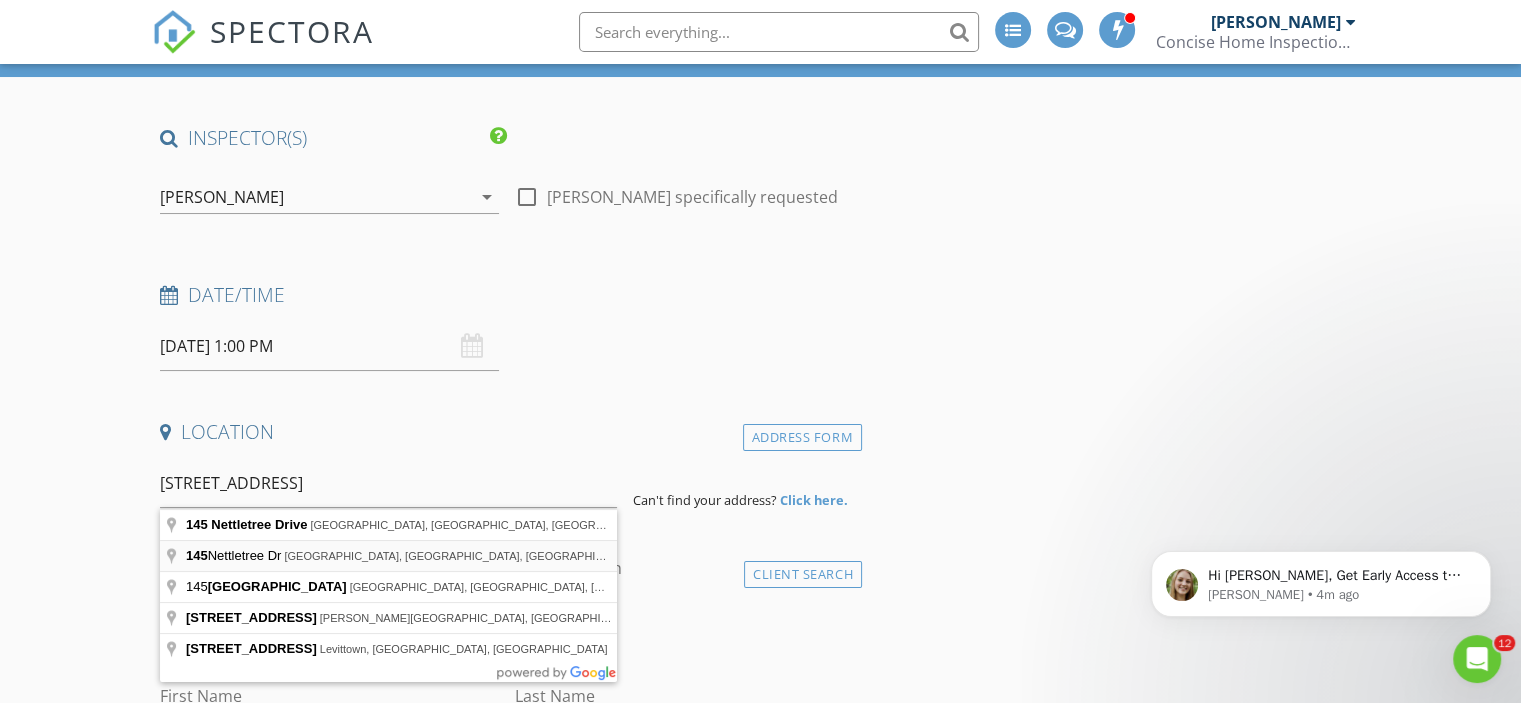 type on "145 Nettletree Dr, Buda, TX, USA" 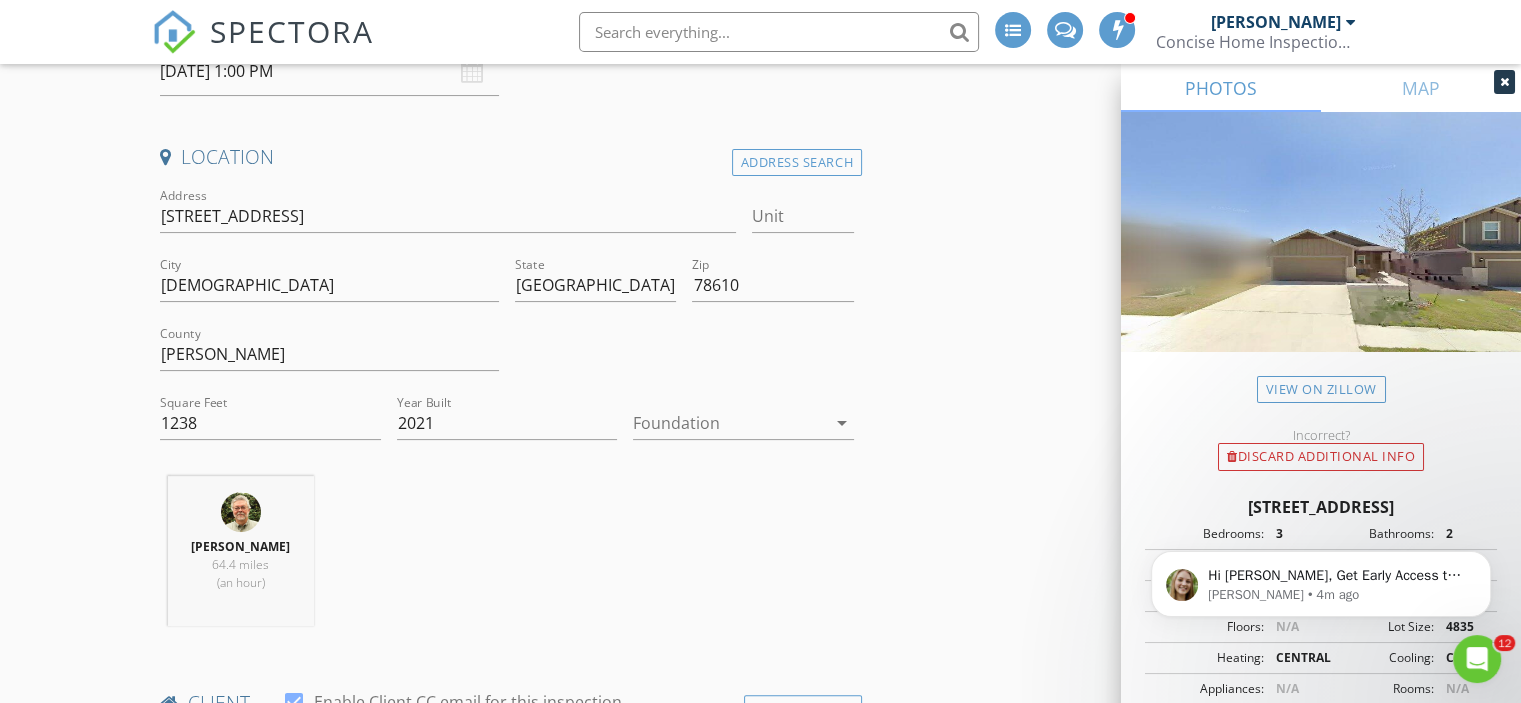 scroll, scrollTop: 428, scrollLeft: 0, axis: vertical 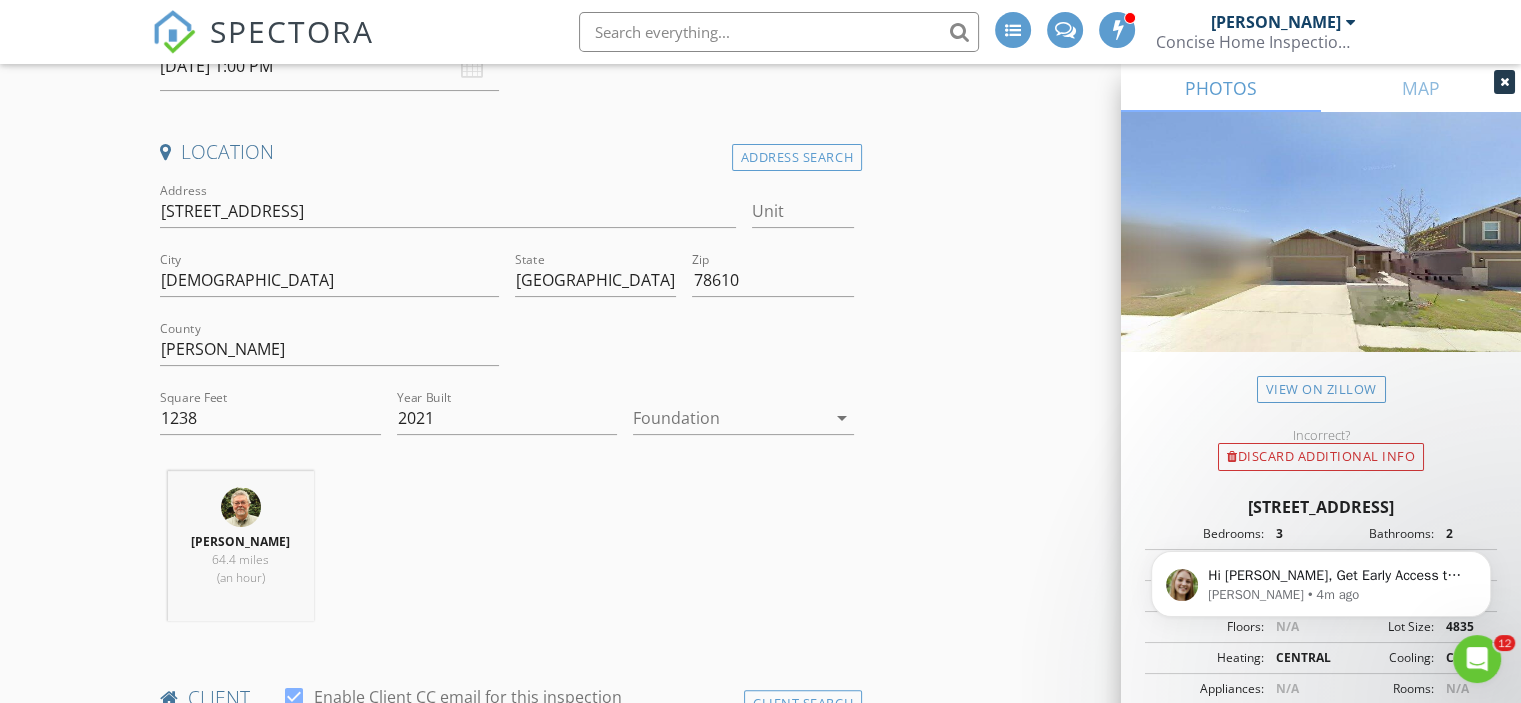 click on "arrow_drop_down" at bounding box center (842, 418) 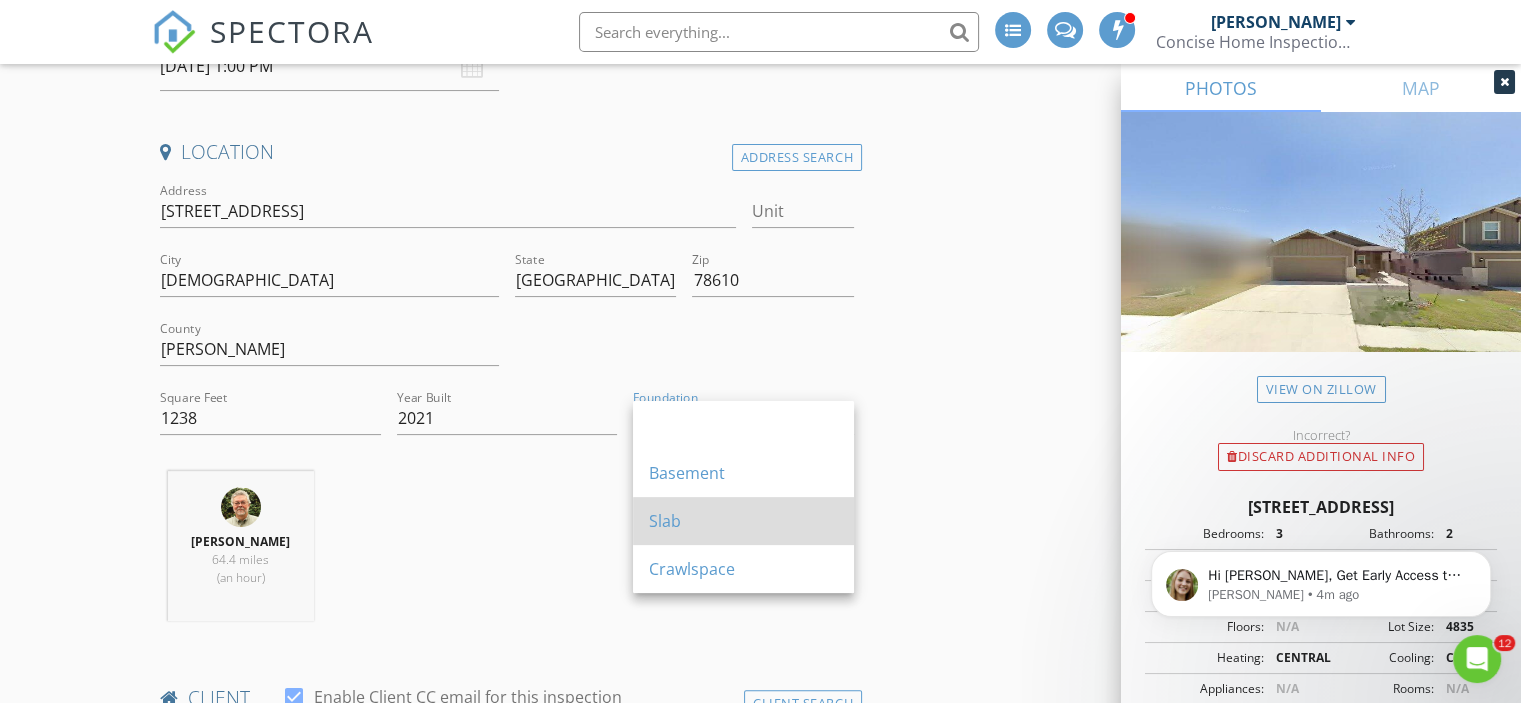 click on "Slab" at bounding box center [743, 521] 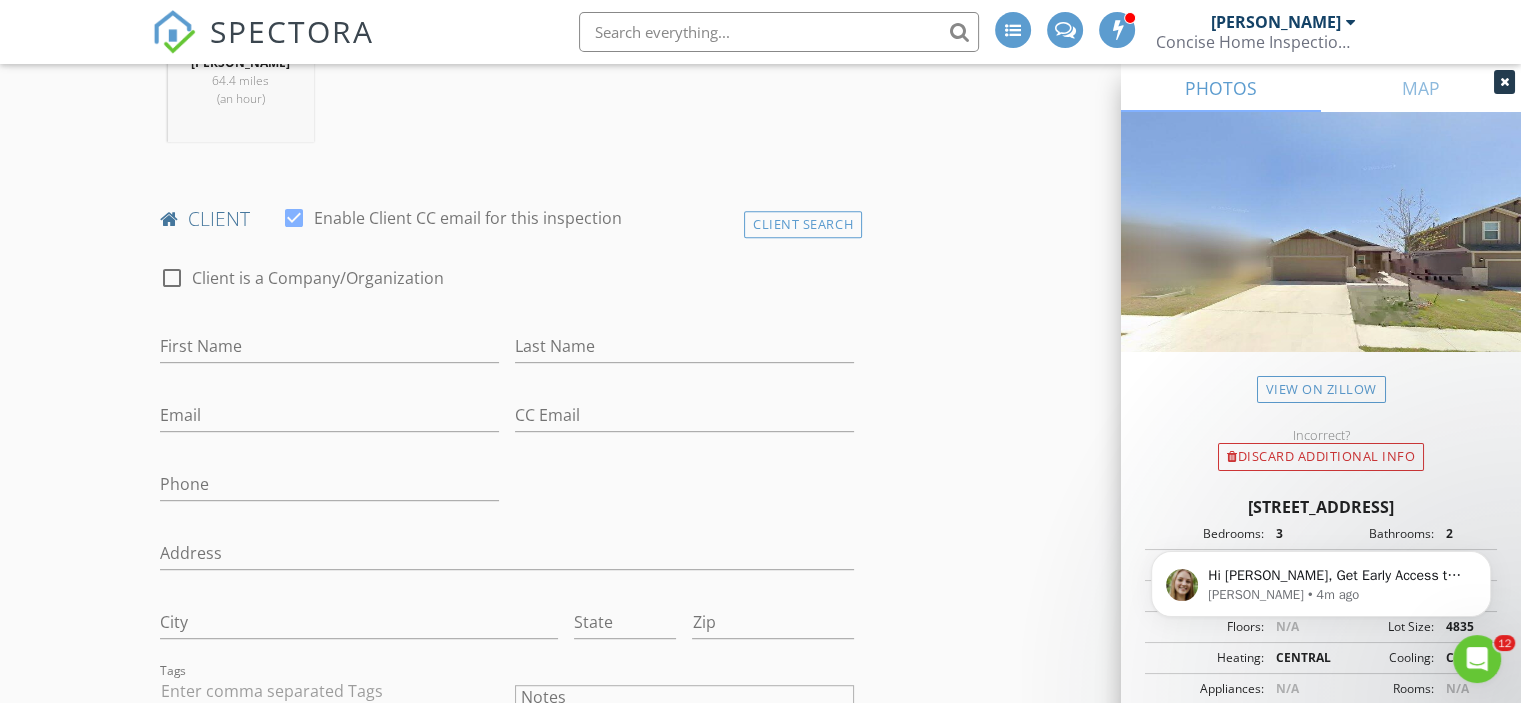 scroll, scrollTop: 917, scrollLeft: 0, axis: vertical 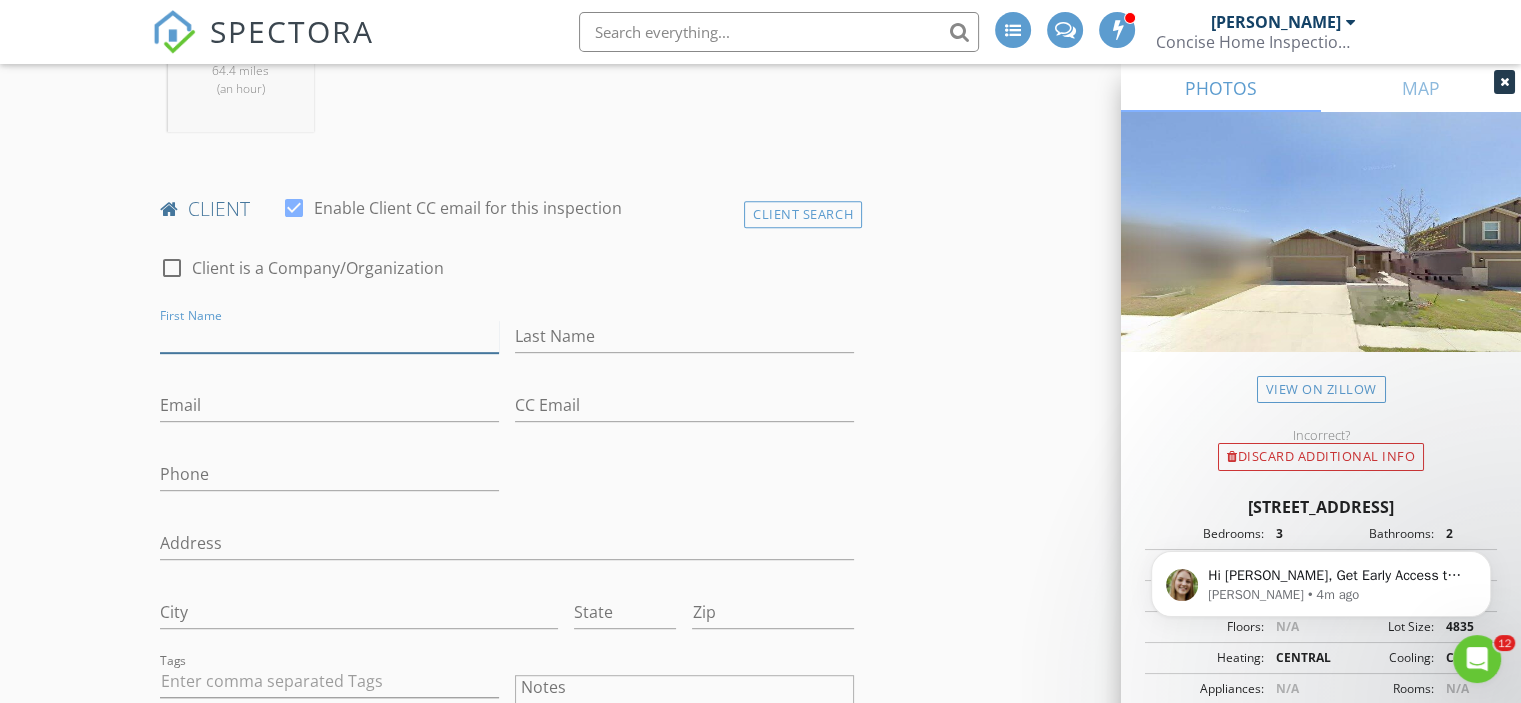 click on "First Name" at bounding box center (329, 336) 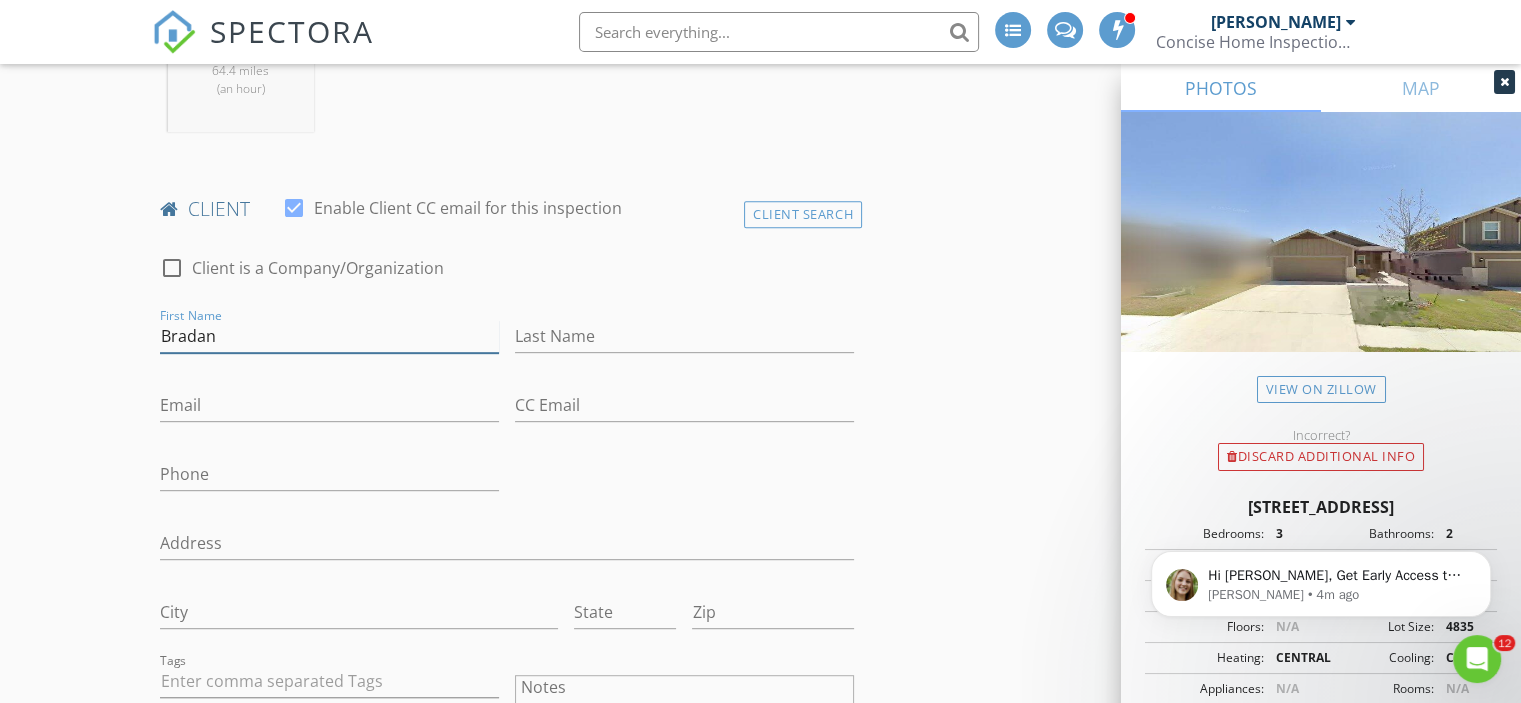 type on "Bradan" 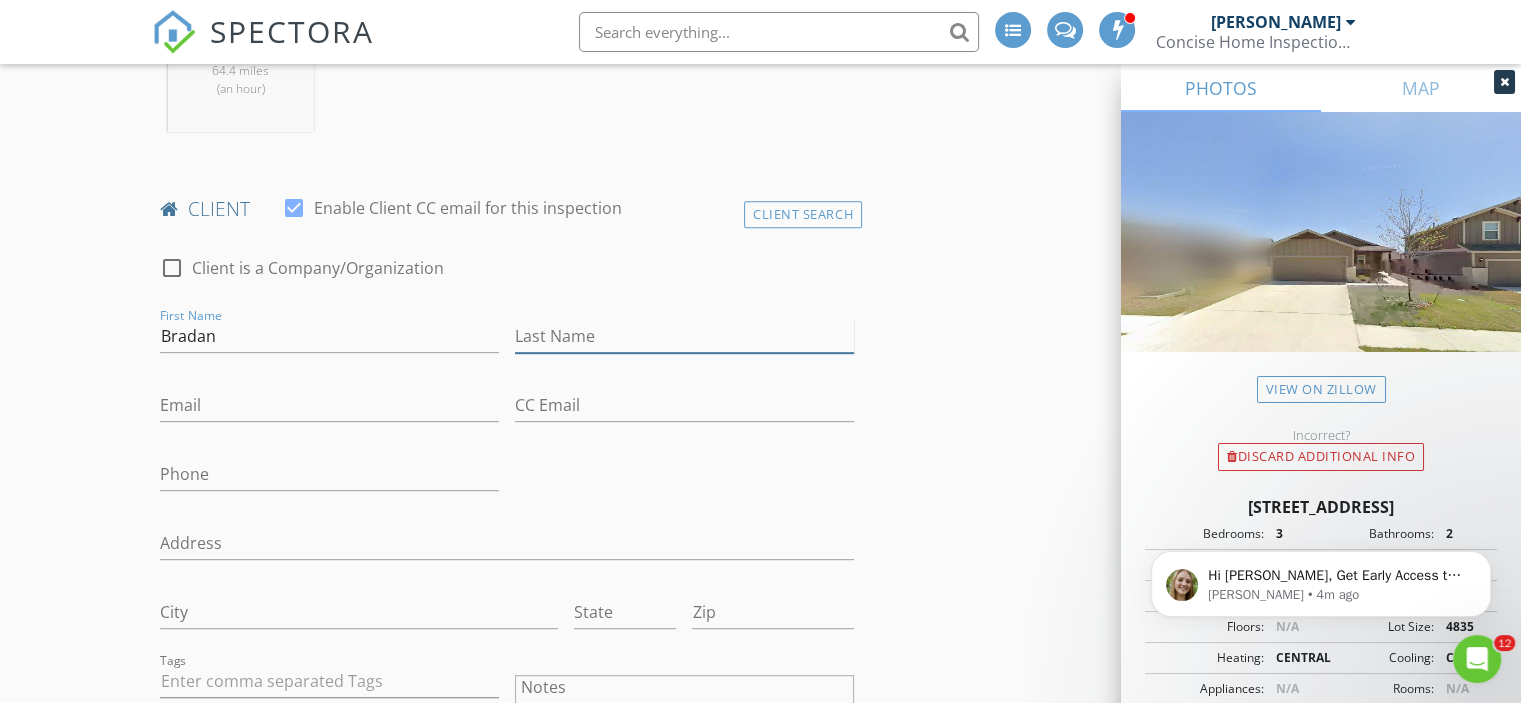 click on "Last Name" at bounding box center [684, 336] 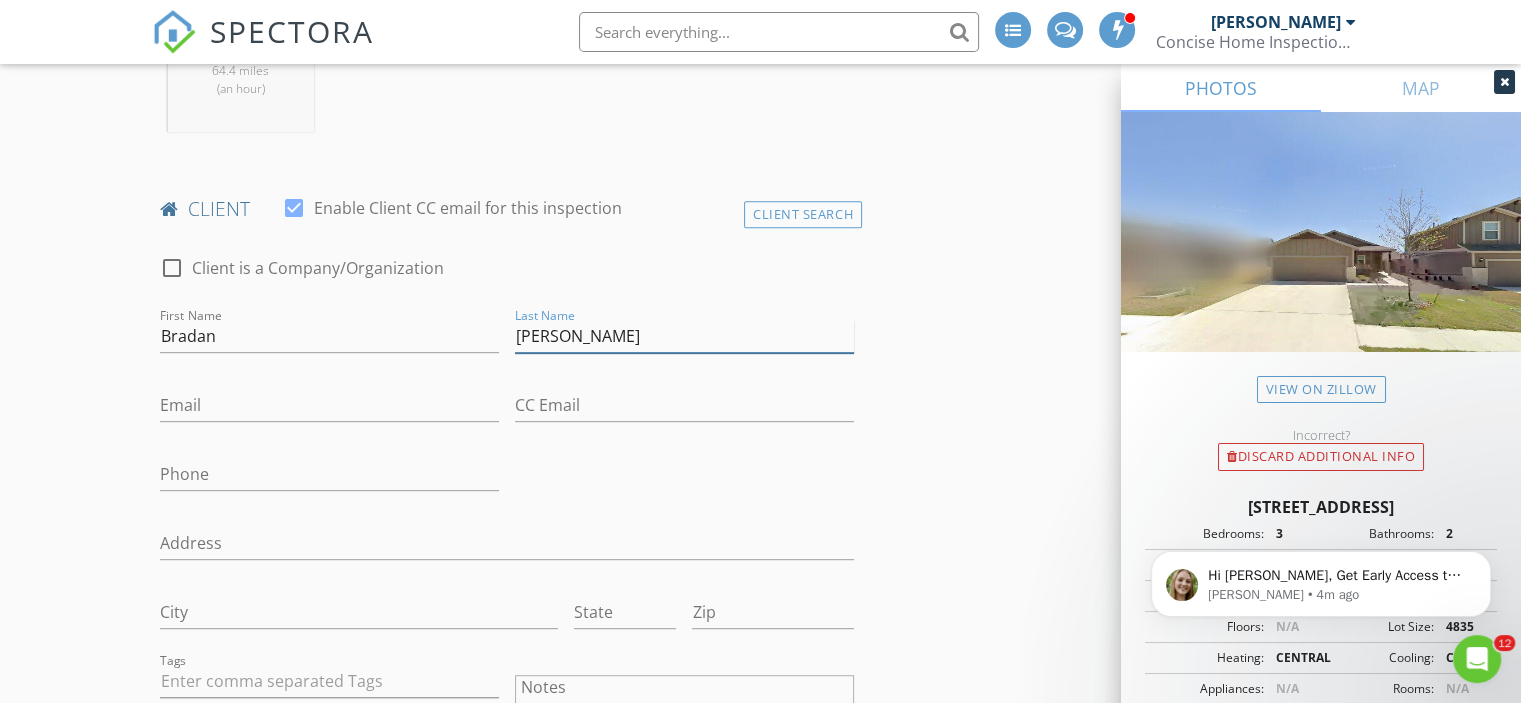 type on "Eudy" 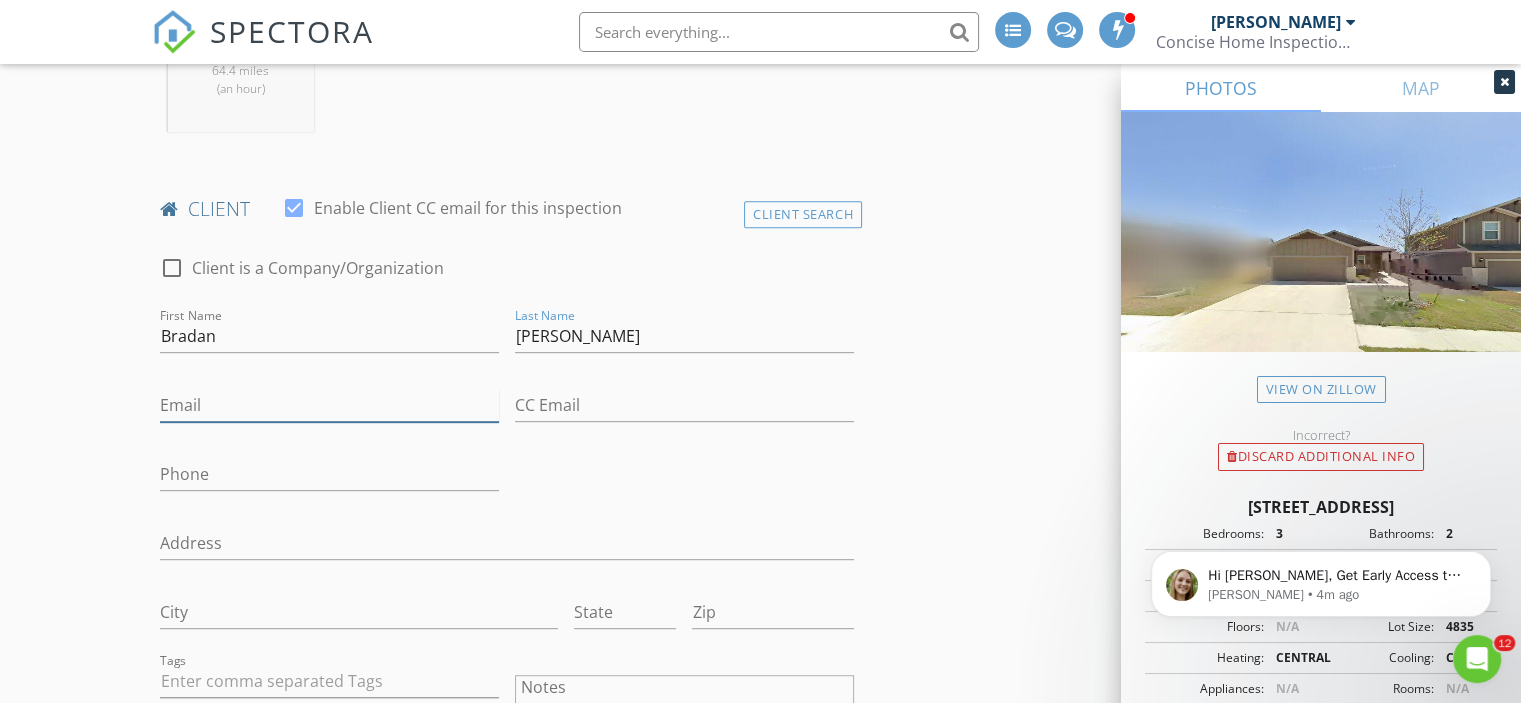 click on "Email" at bounding box center [329, 405] 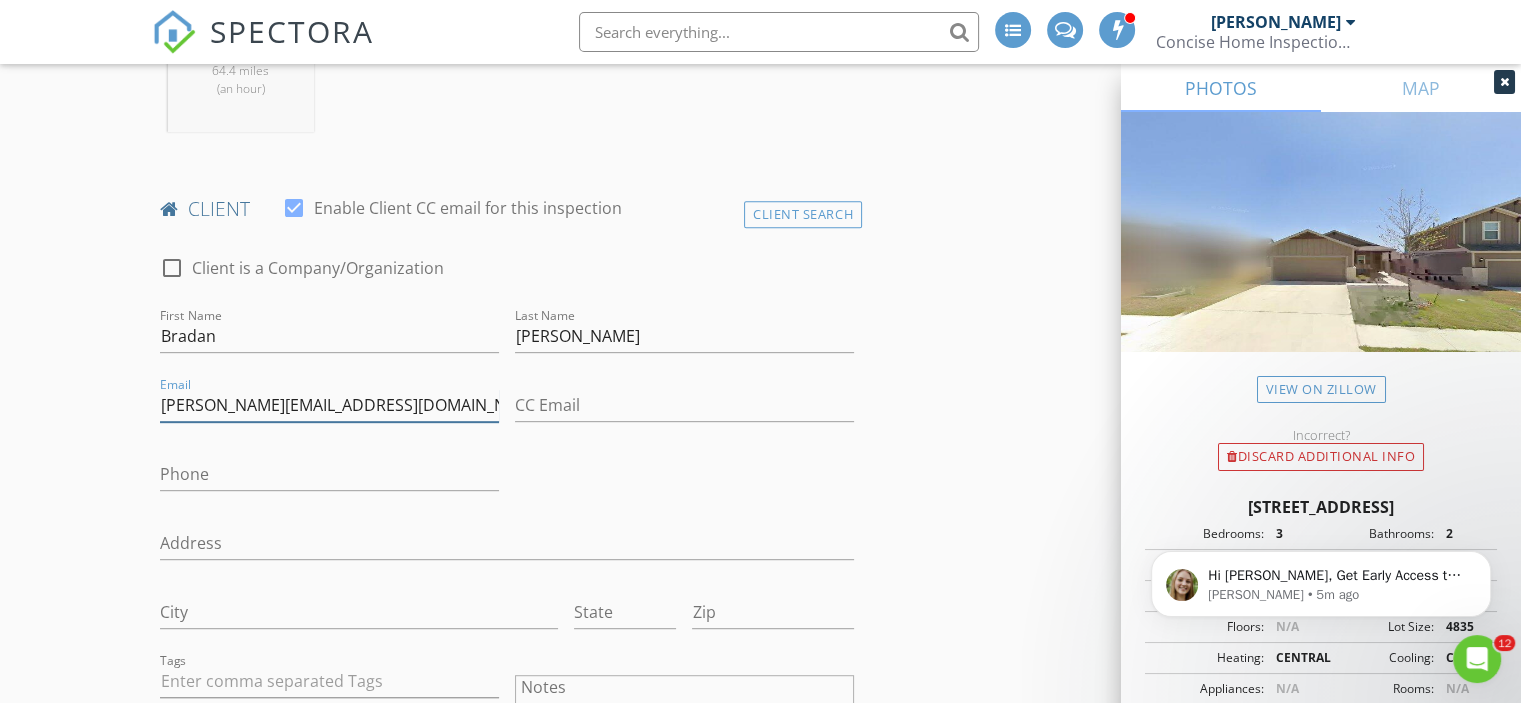 type on "bradan@madeinamericamfg.com" 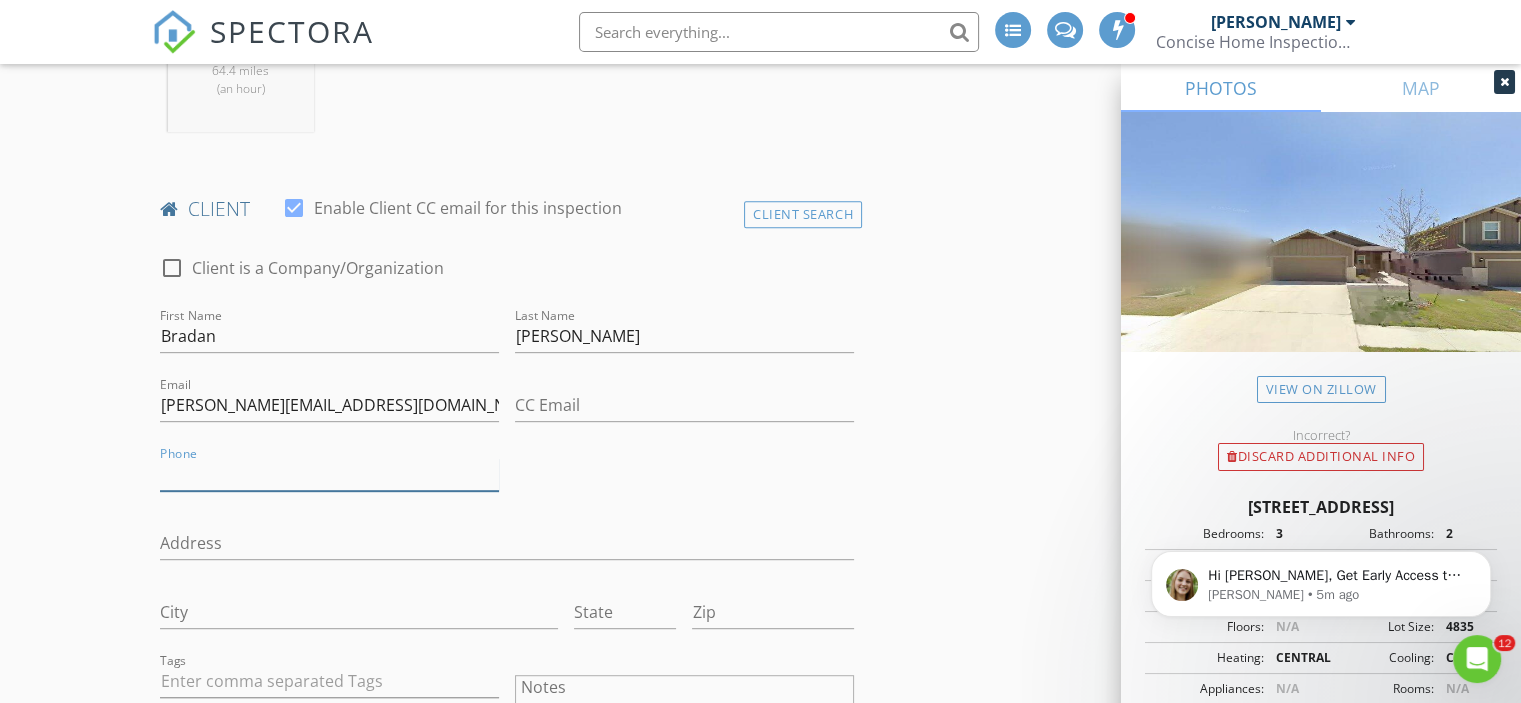 click on "Phone" at bounding box center [329, 474] 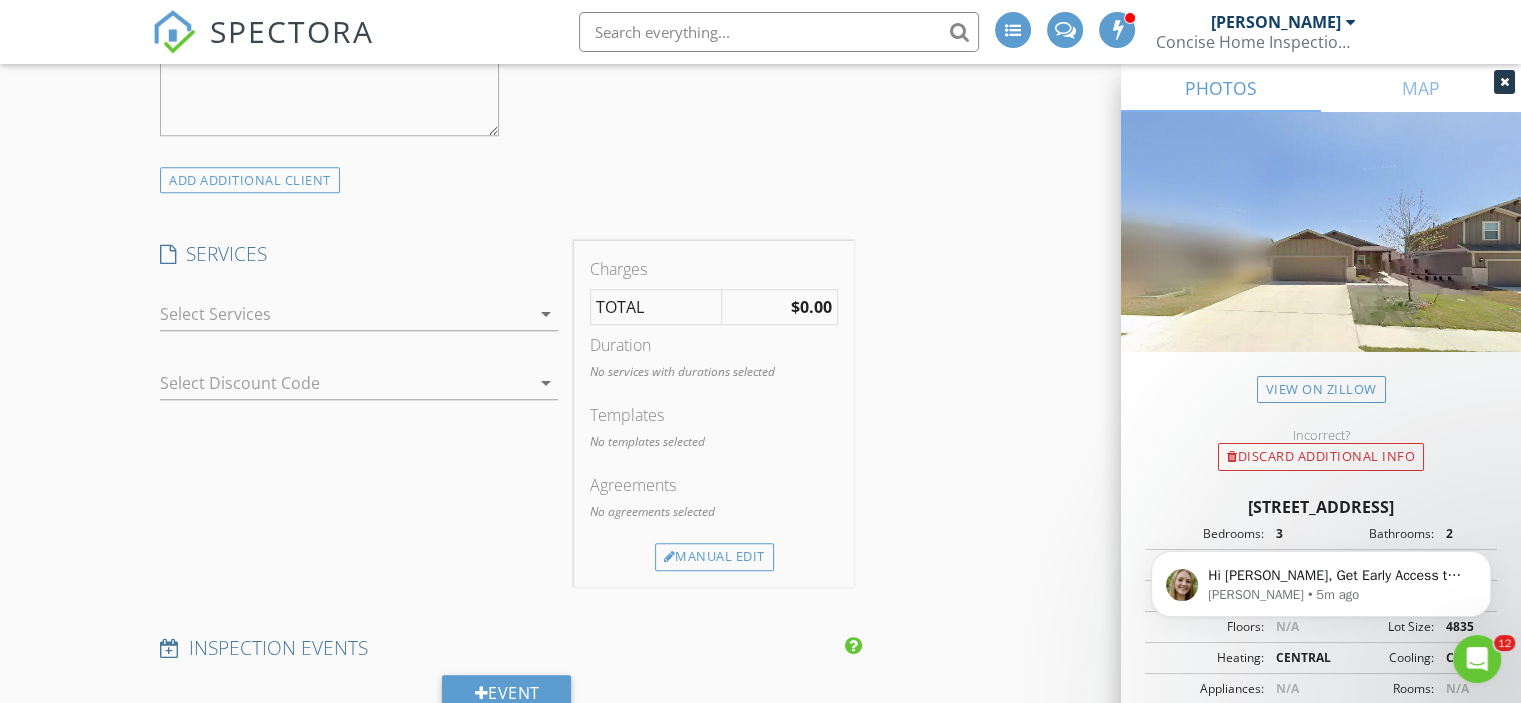 scroll, scrollTop: 1716, scrollLeft: 0, axis: vertical 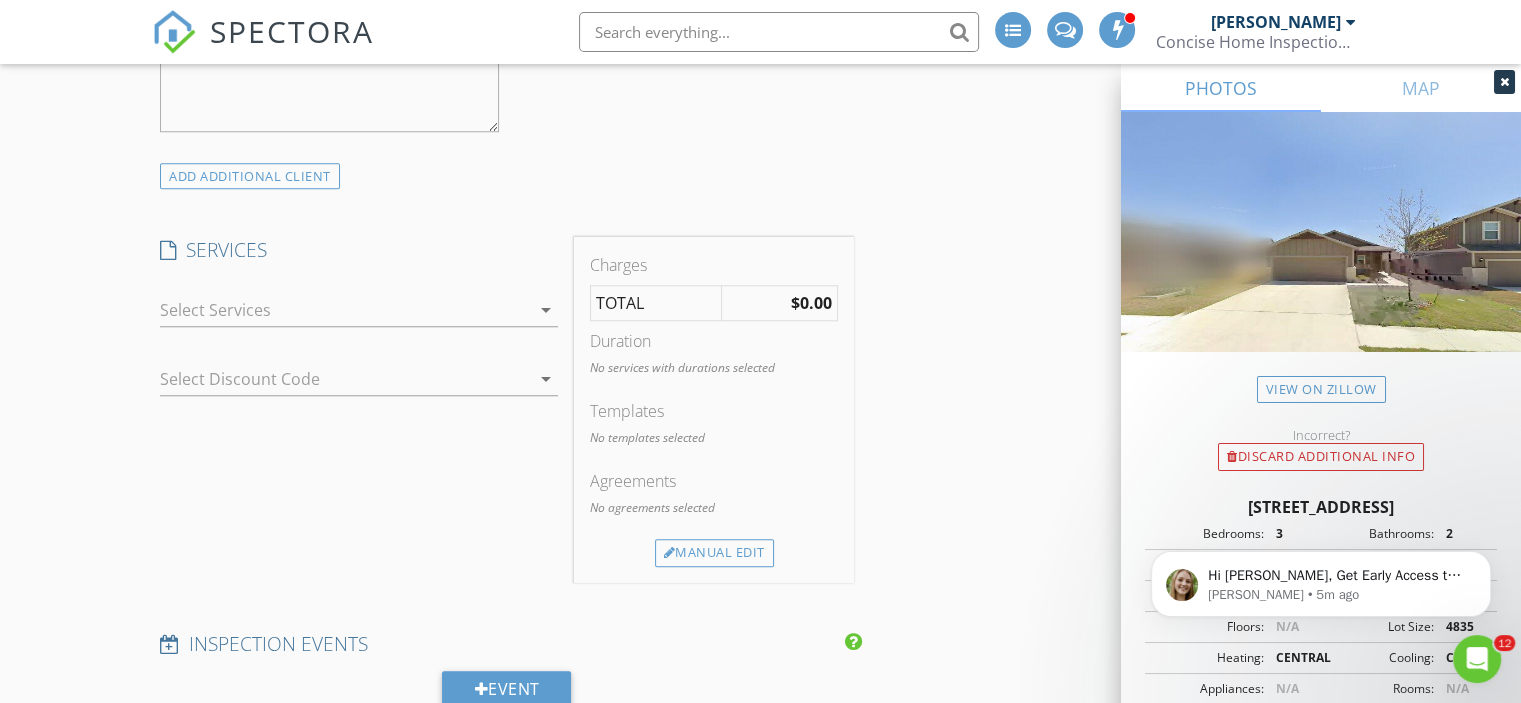 type on "512-435-9952" 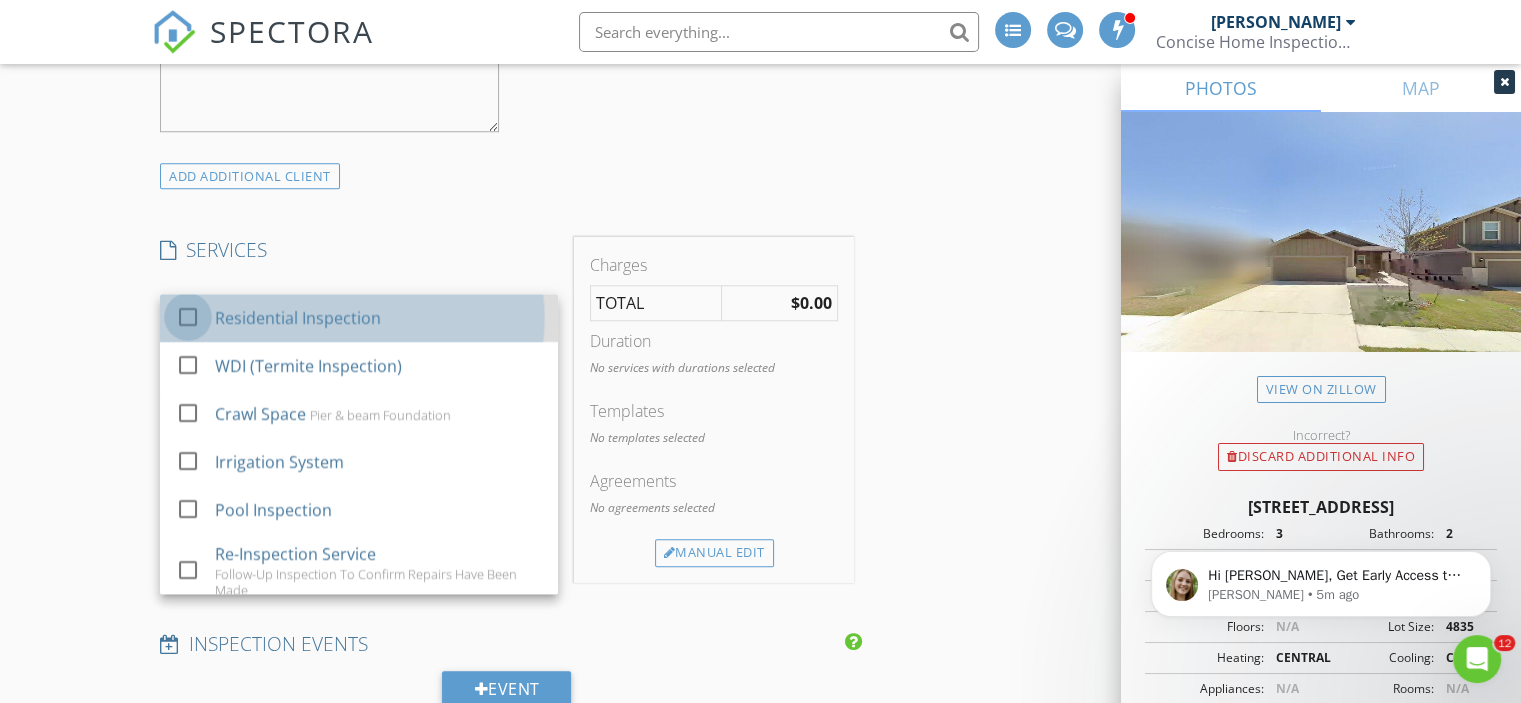 click at bounding box center [188, 316] 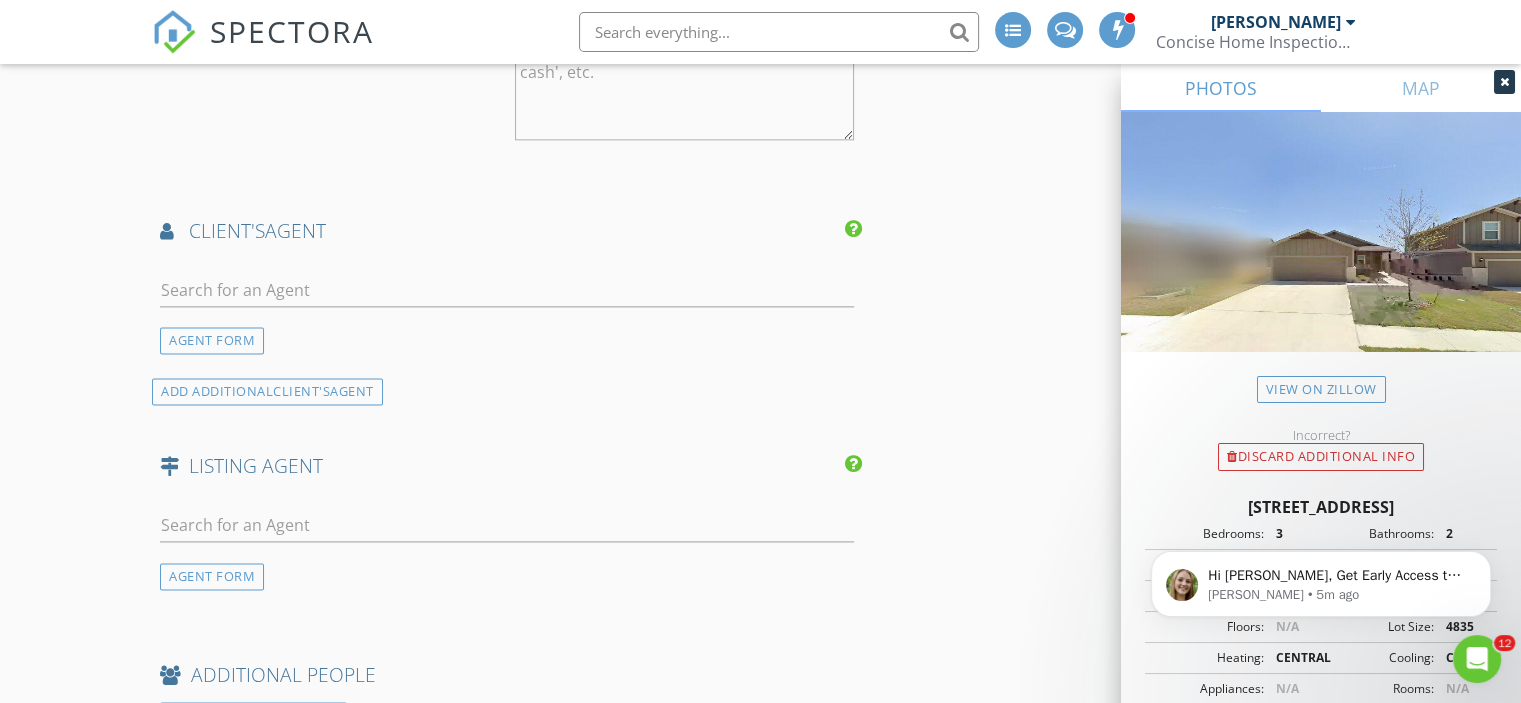 scroll, scrollTop: 2553, scrollLeft: 0, axis: vertical 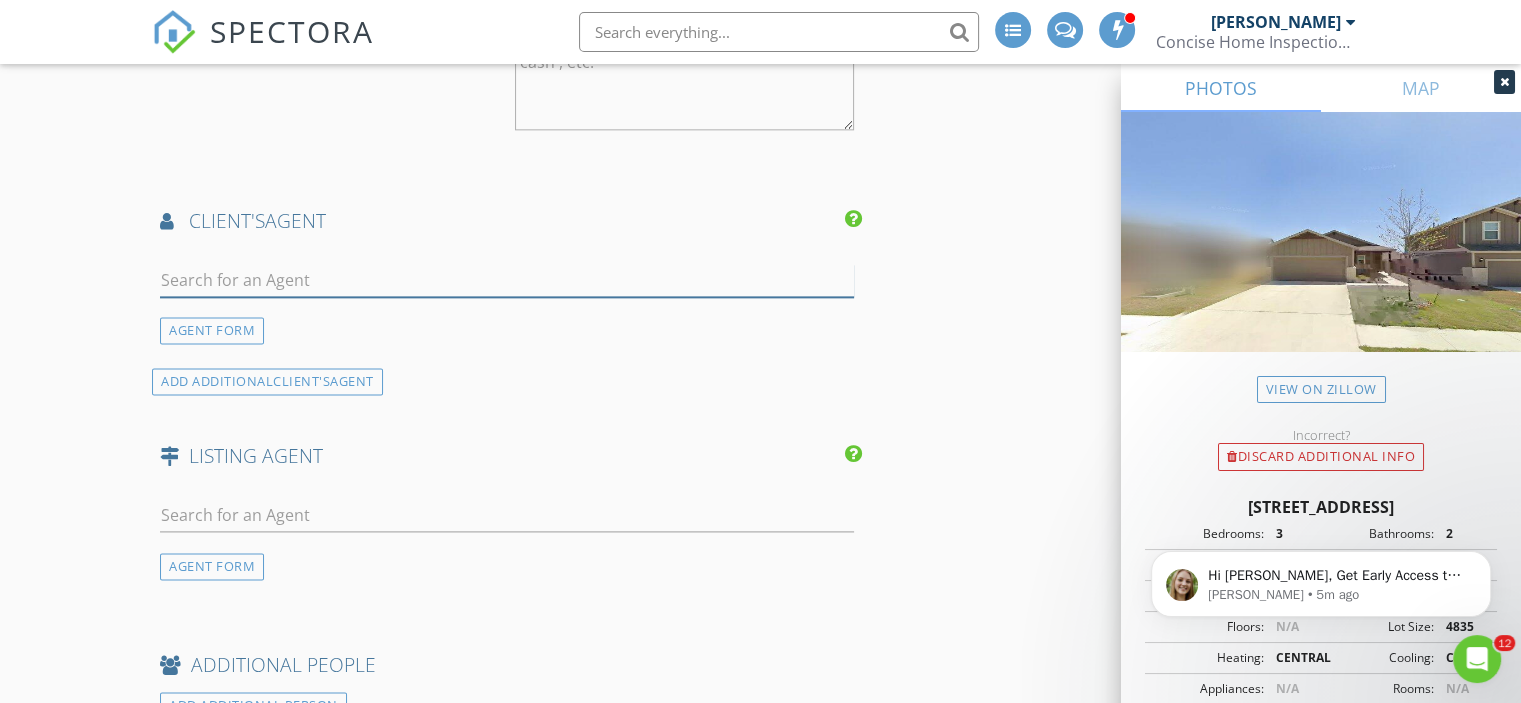 click at bounding box center [507, 280] 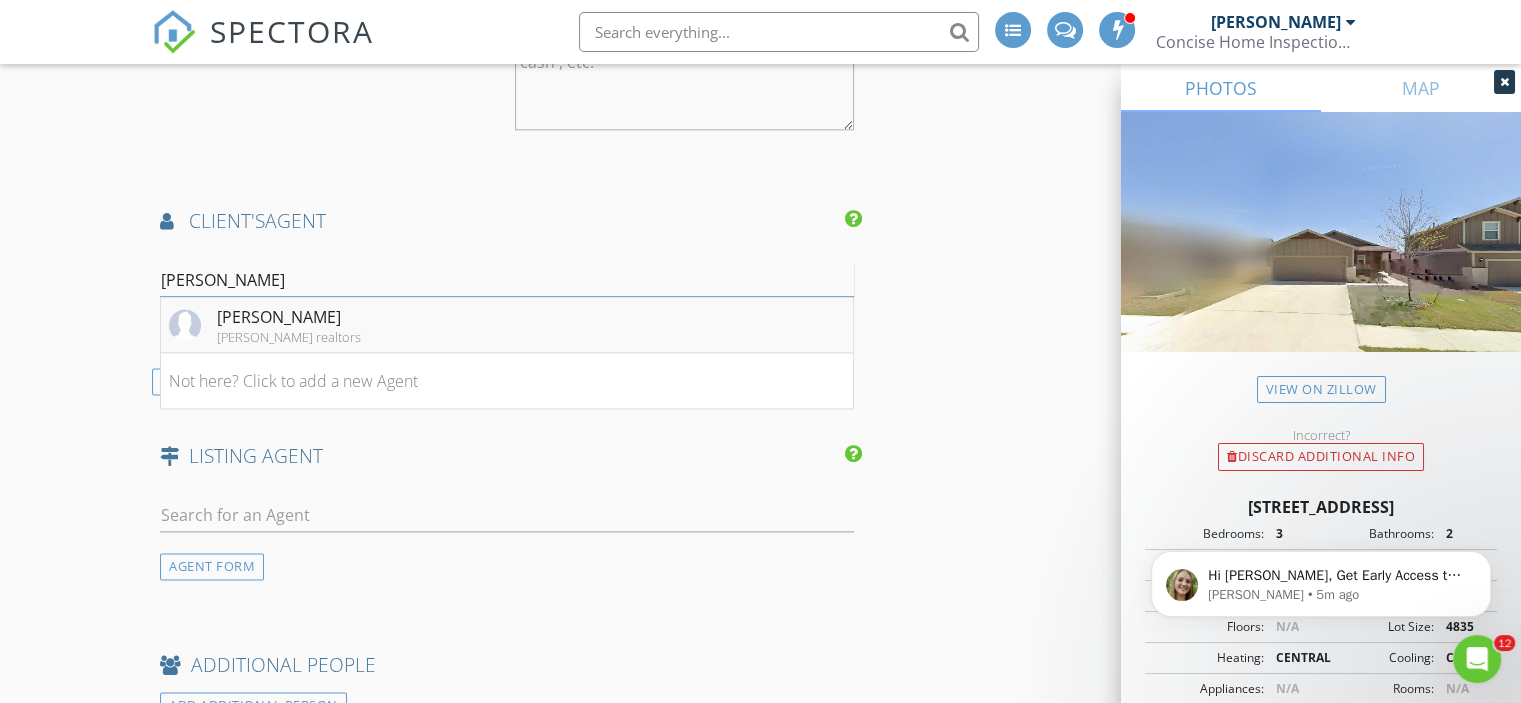 type on "Sarah L" 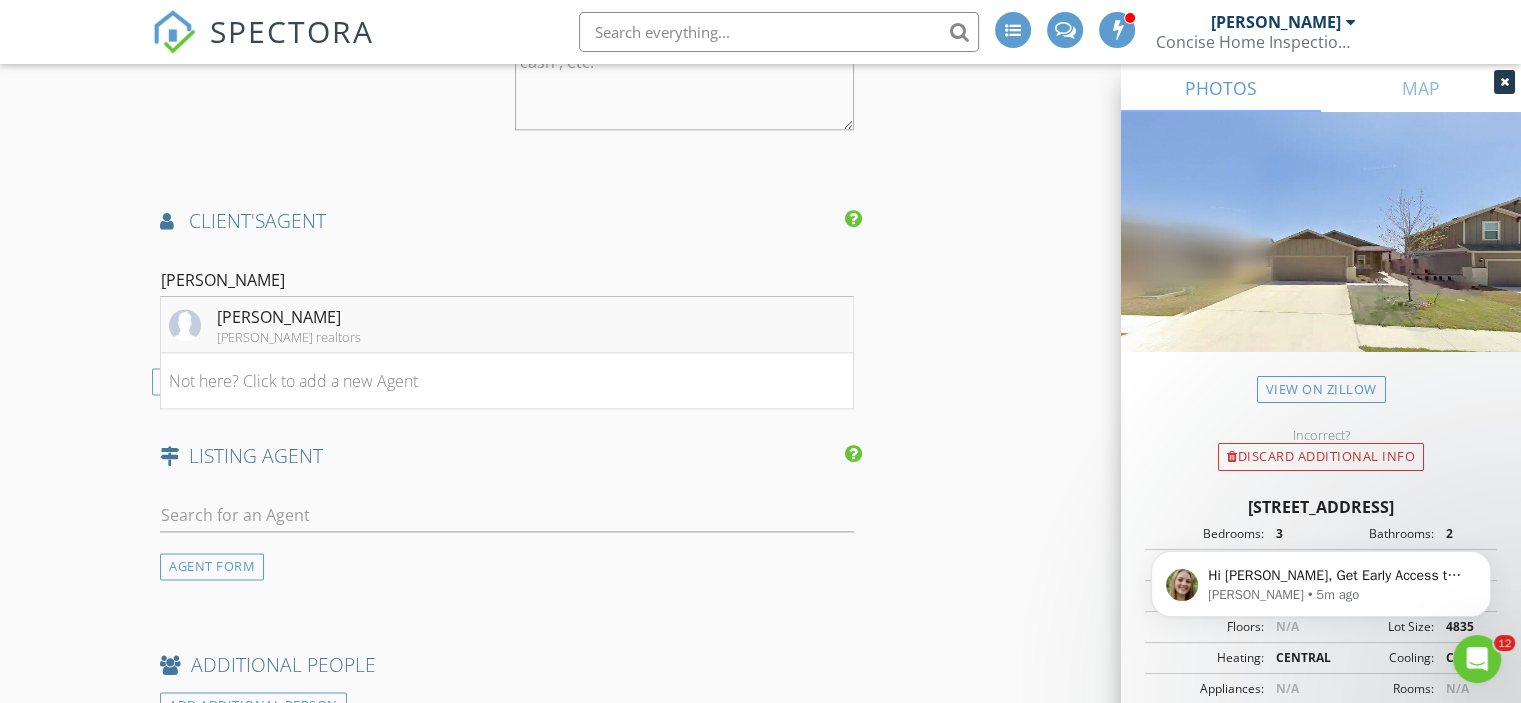 click on "Sarah Lazarus" at bounding box center (289, 317) 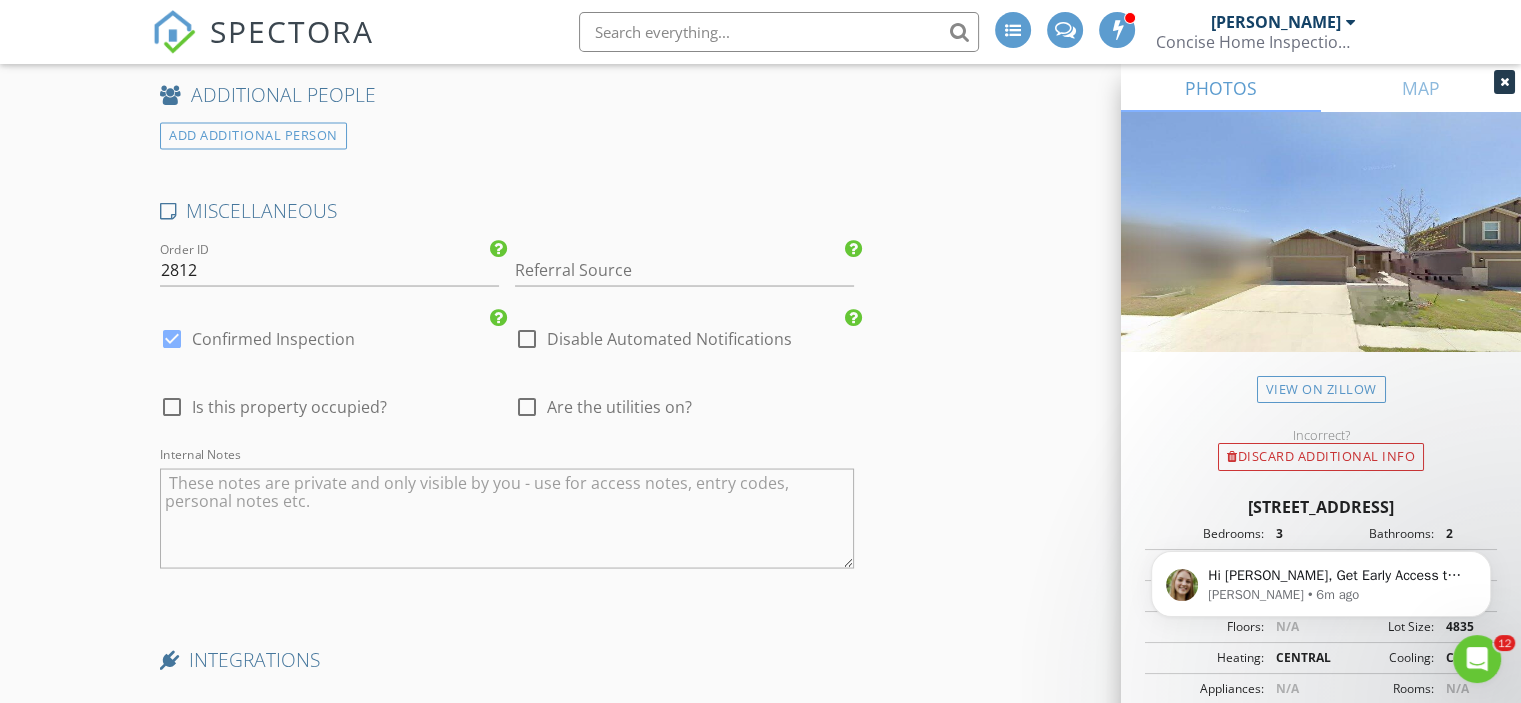 scroll, scrollTop: 3659, scrollLeft: 0, axis: vertical 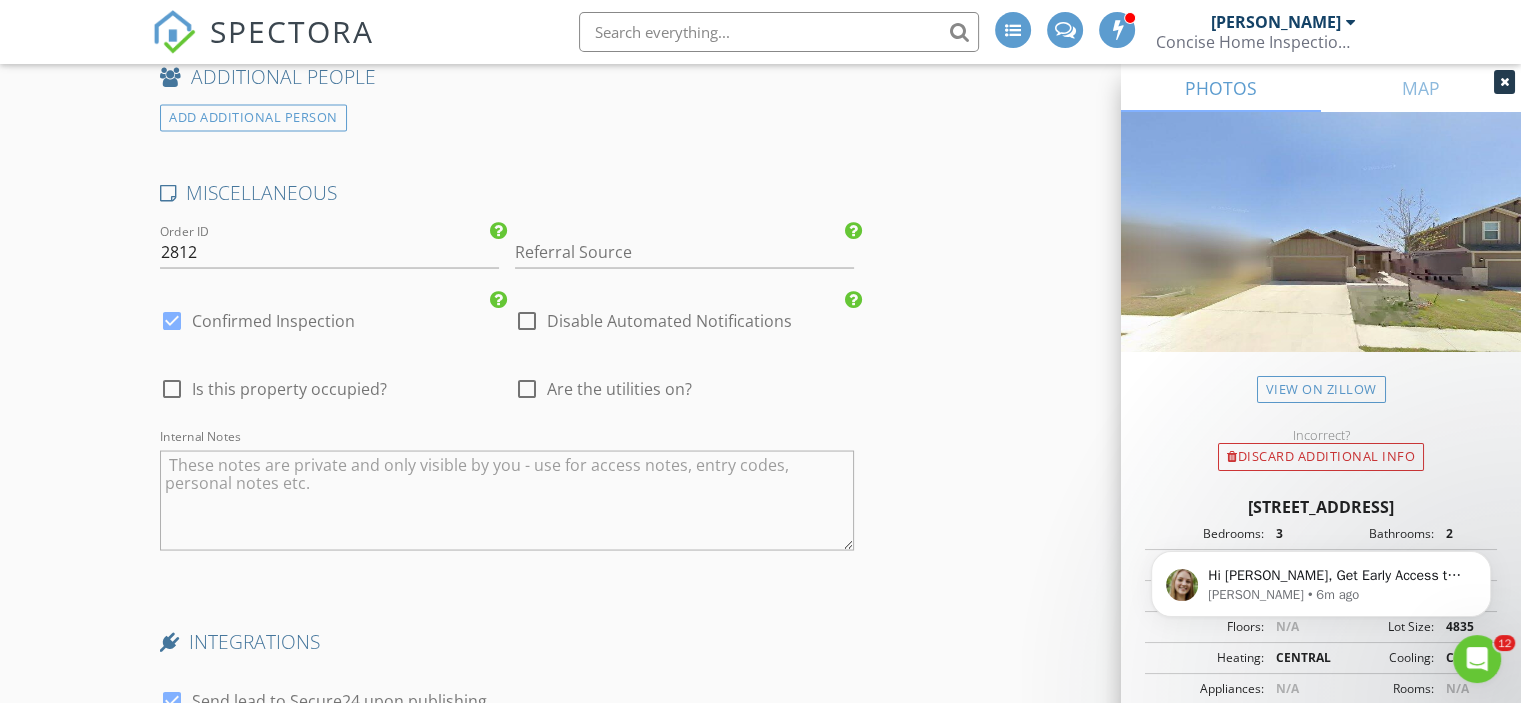 click at bounding box center [527, 388] 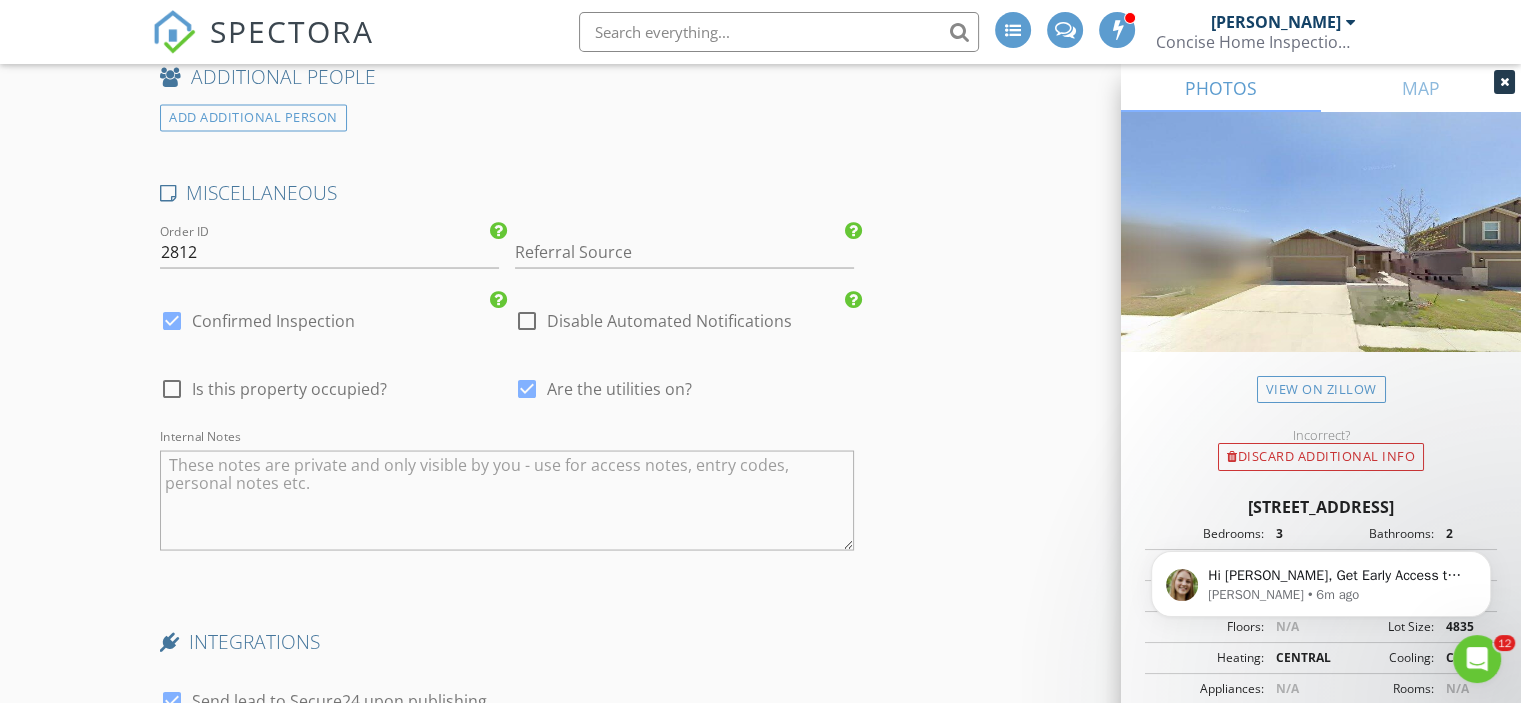click at bounding box center (172, 388) 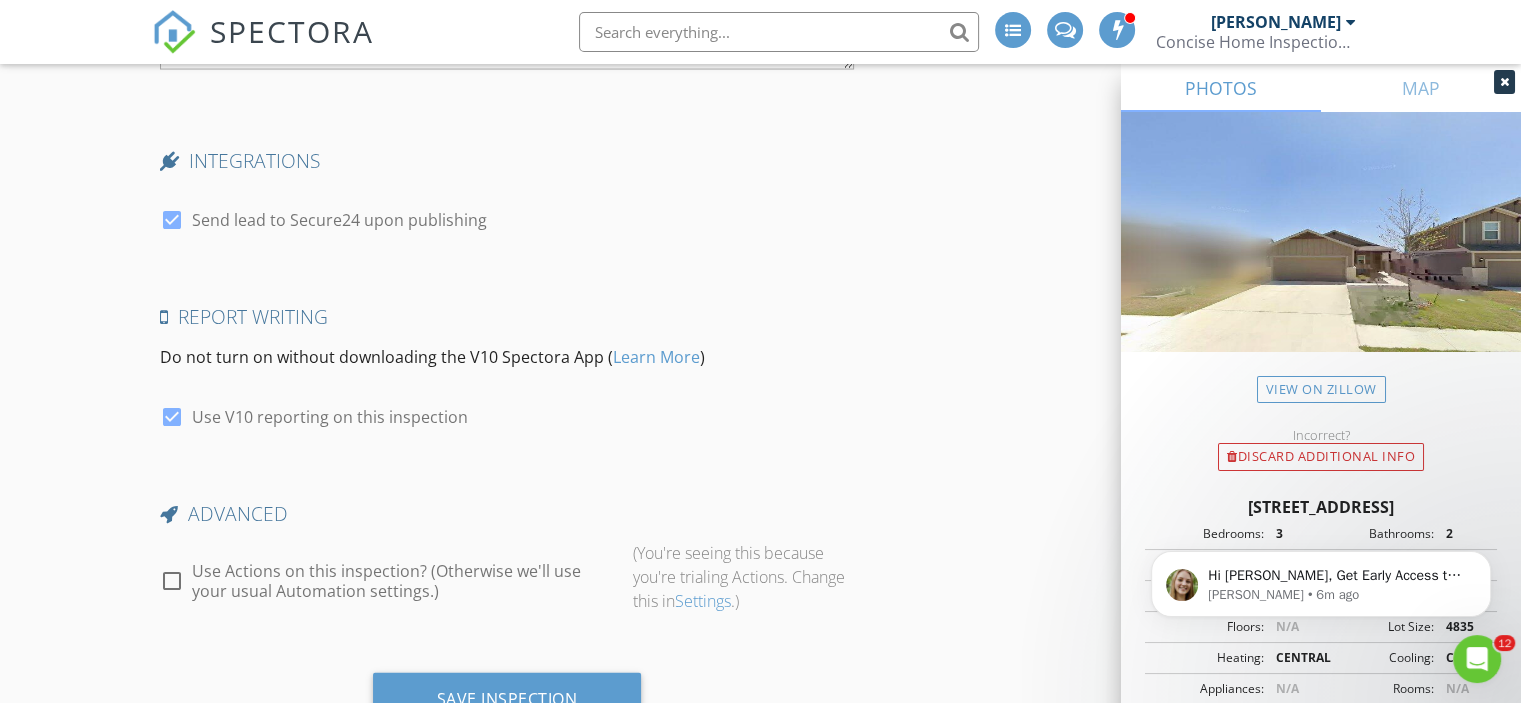 scroll, scrollTop: 4216, scrollLeft: 0, axis: vertical 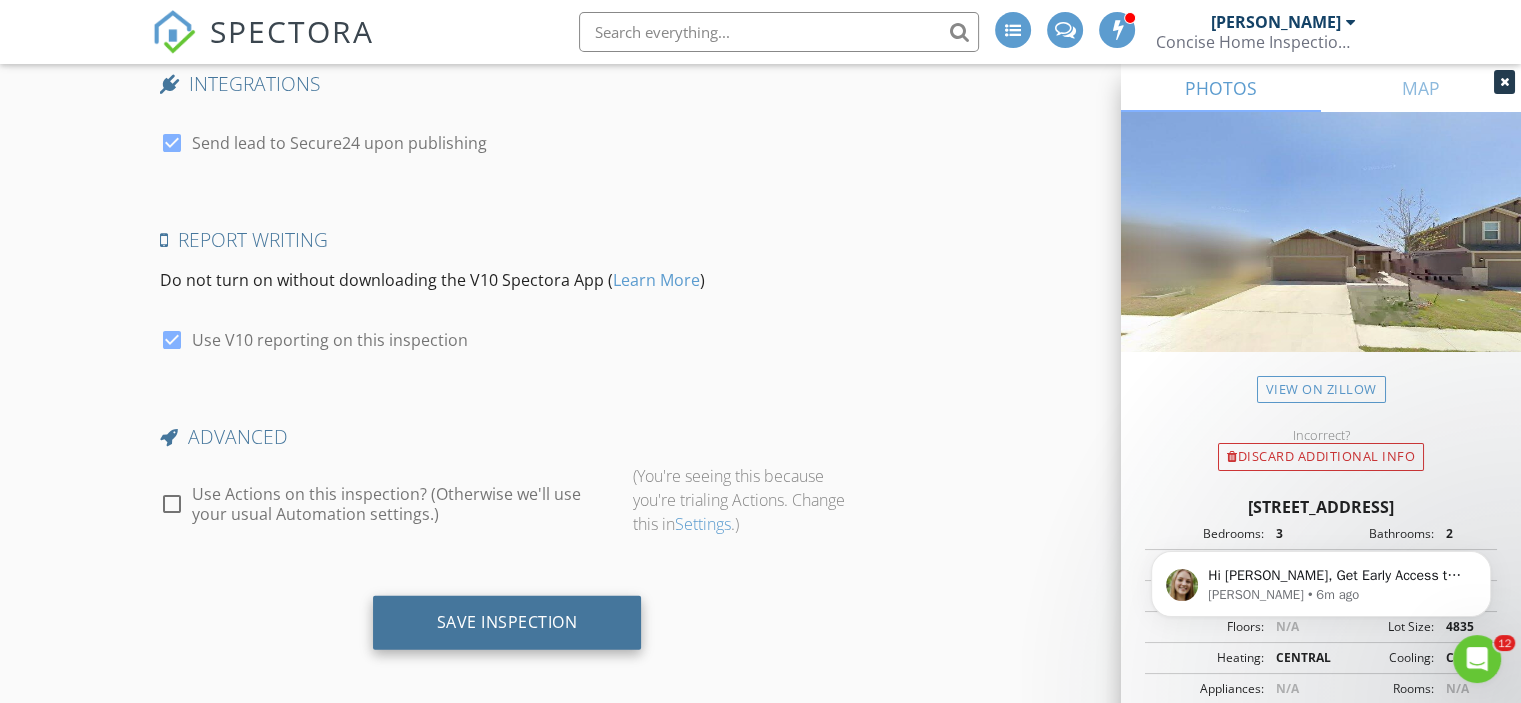 click on "Save Inspection" at bounding box center (507, 622) 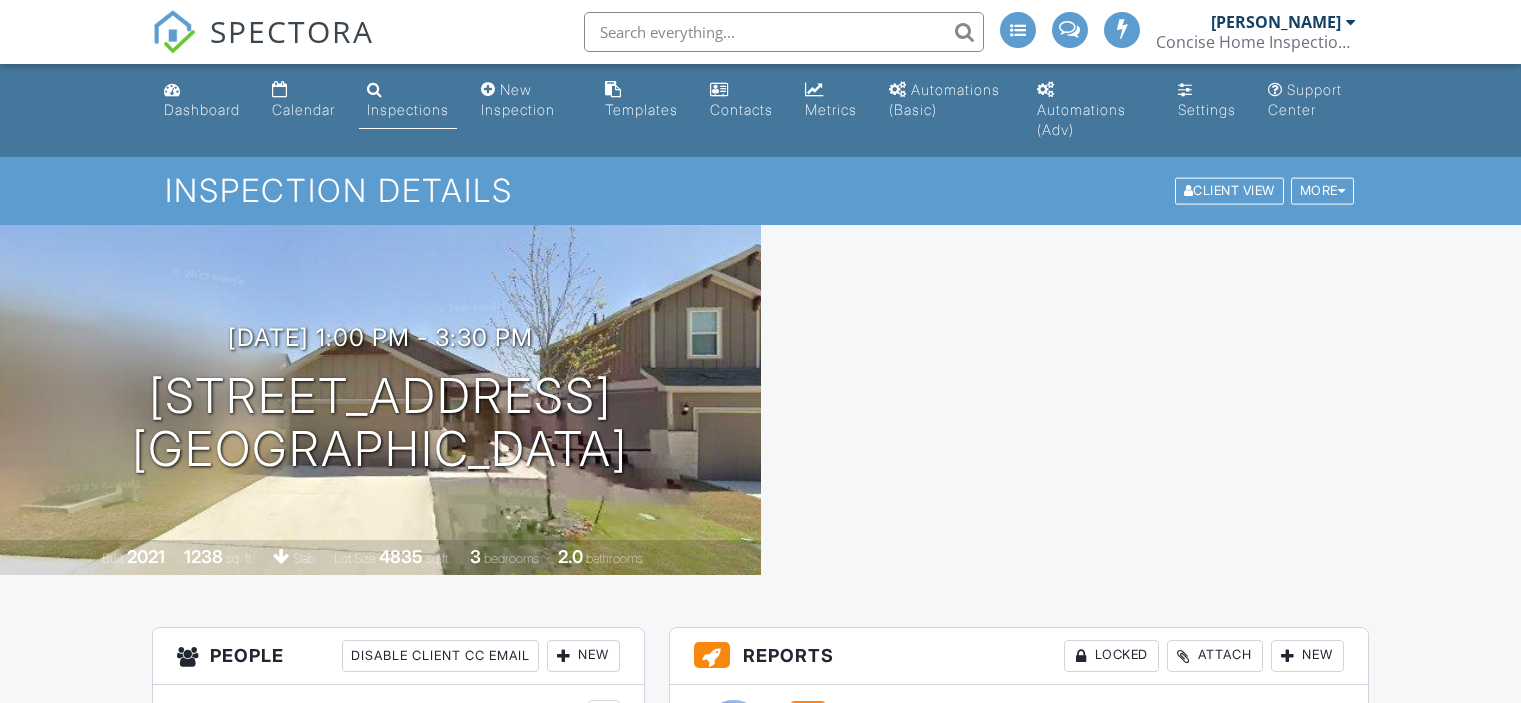 scroll, scrollTop: 0, scrollLeft: 0, axis: both 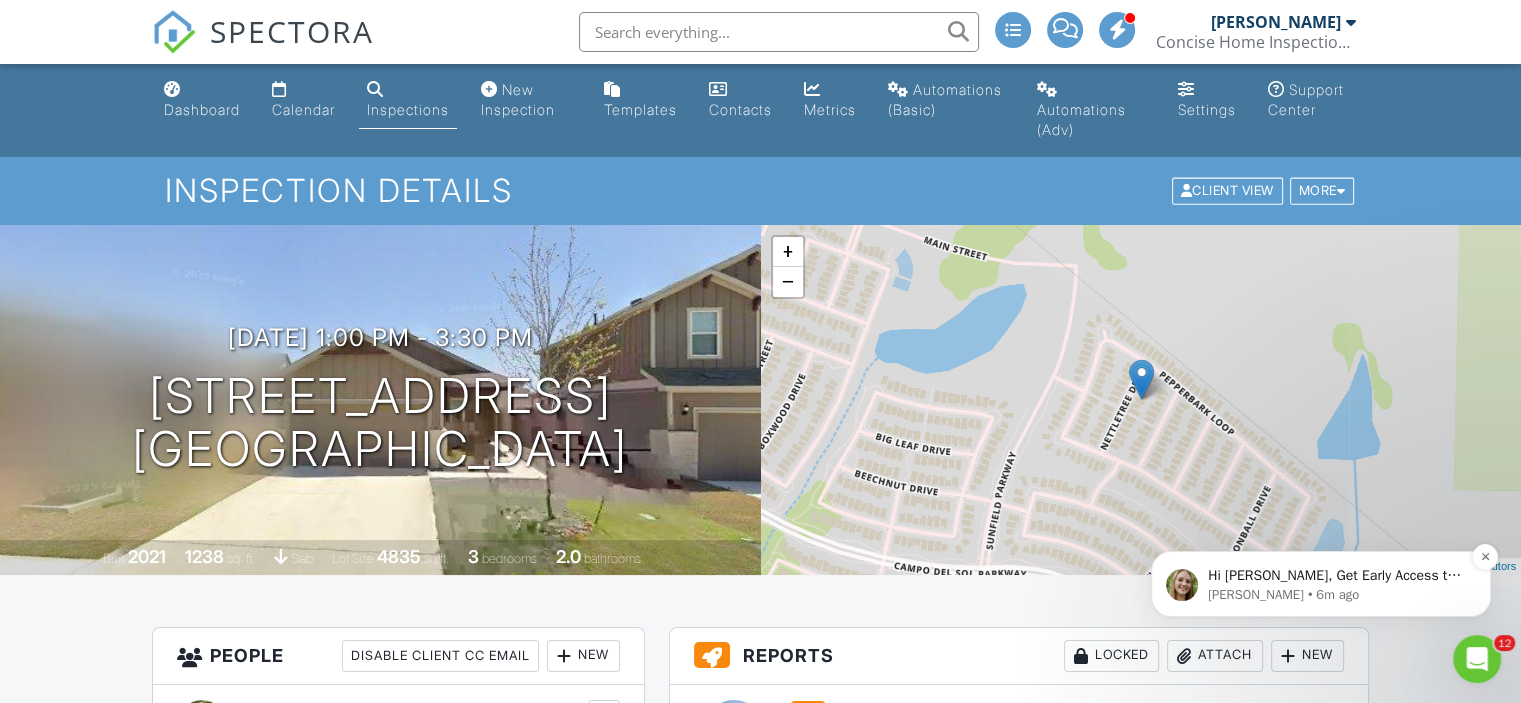 click on "Hi [PERSON_NAME], Get Early Access to New Report Writing Features &amp; Updates Want to be the first to try [PERSON_NAME]’s latest updates? Join our early access group and be the first to use new features before they’re released. Features and updates coming soon that you will get early access to include: Update: The upgraded Rapid Fire Camera, New: Photo preview before adding images to a report, New: The .5 camera lens" at bounding box center (1337, 576) 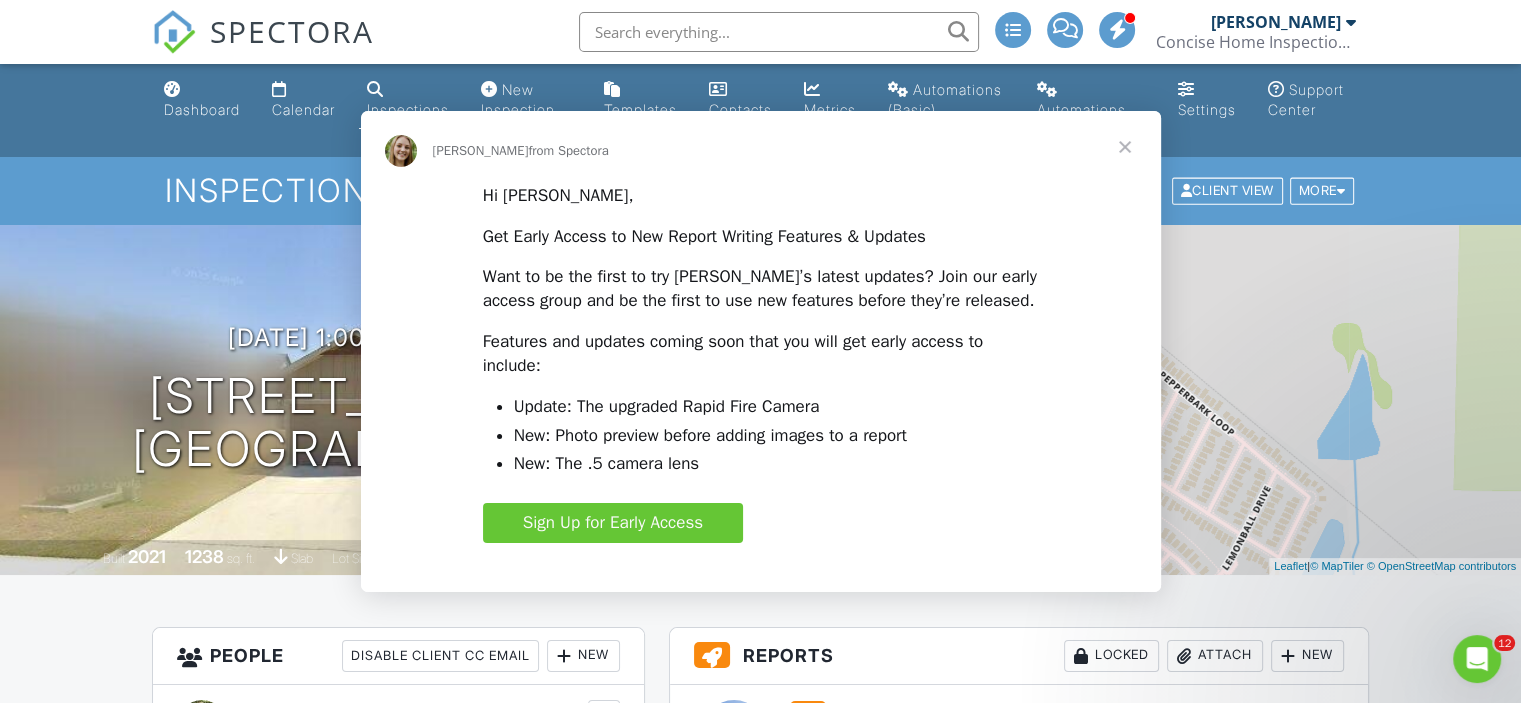 scroll, scrollTop: 0, scrollLeft: 0, axis: both 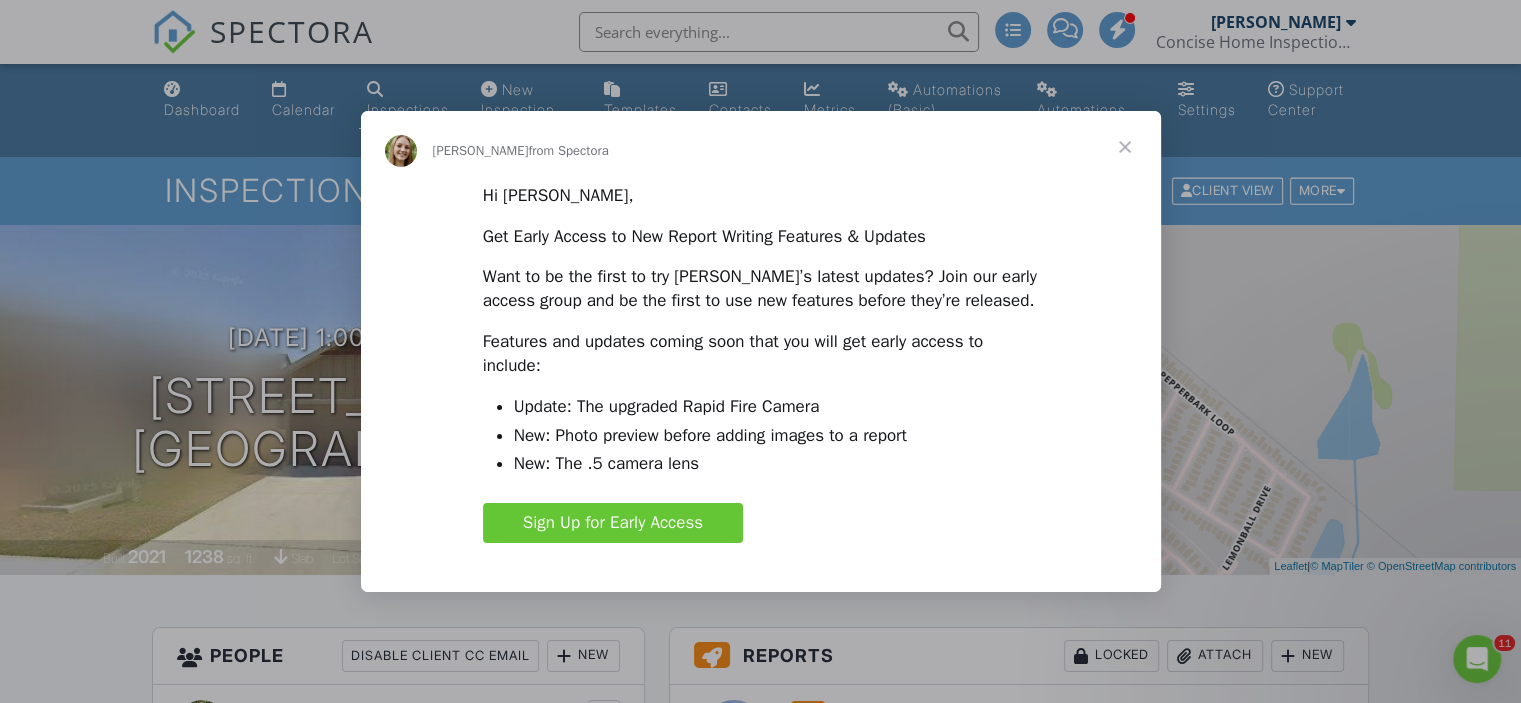 click at bounding box center (1125, 147) 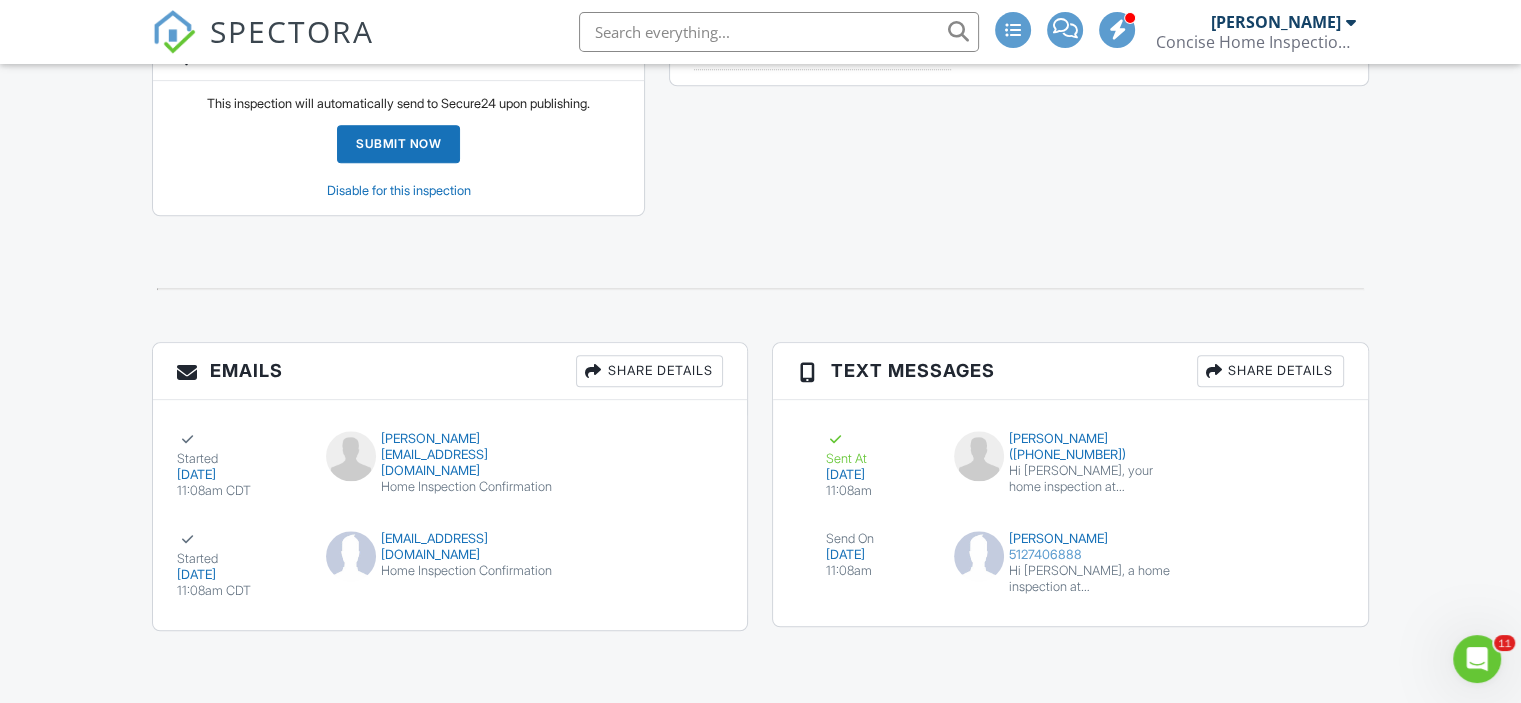 scroll, scrollTop: 2242, scrollLeft: 0, axis: vertical 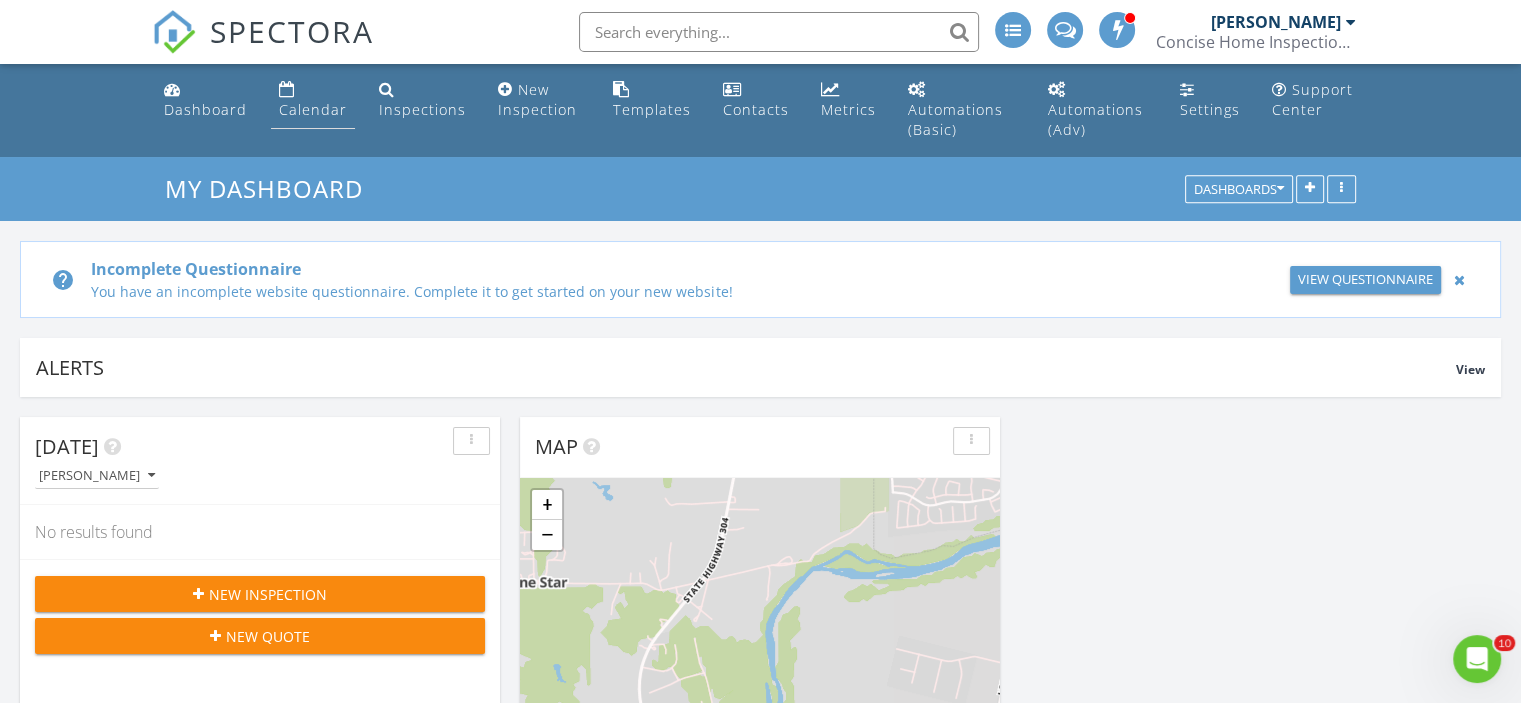 click on "Calendar" at bounding box center (313, 109) 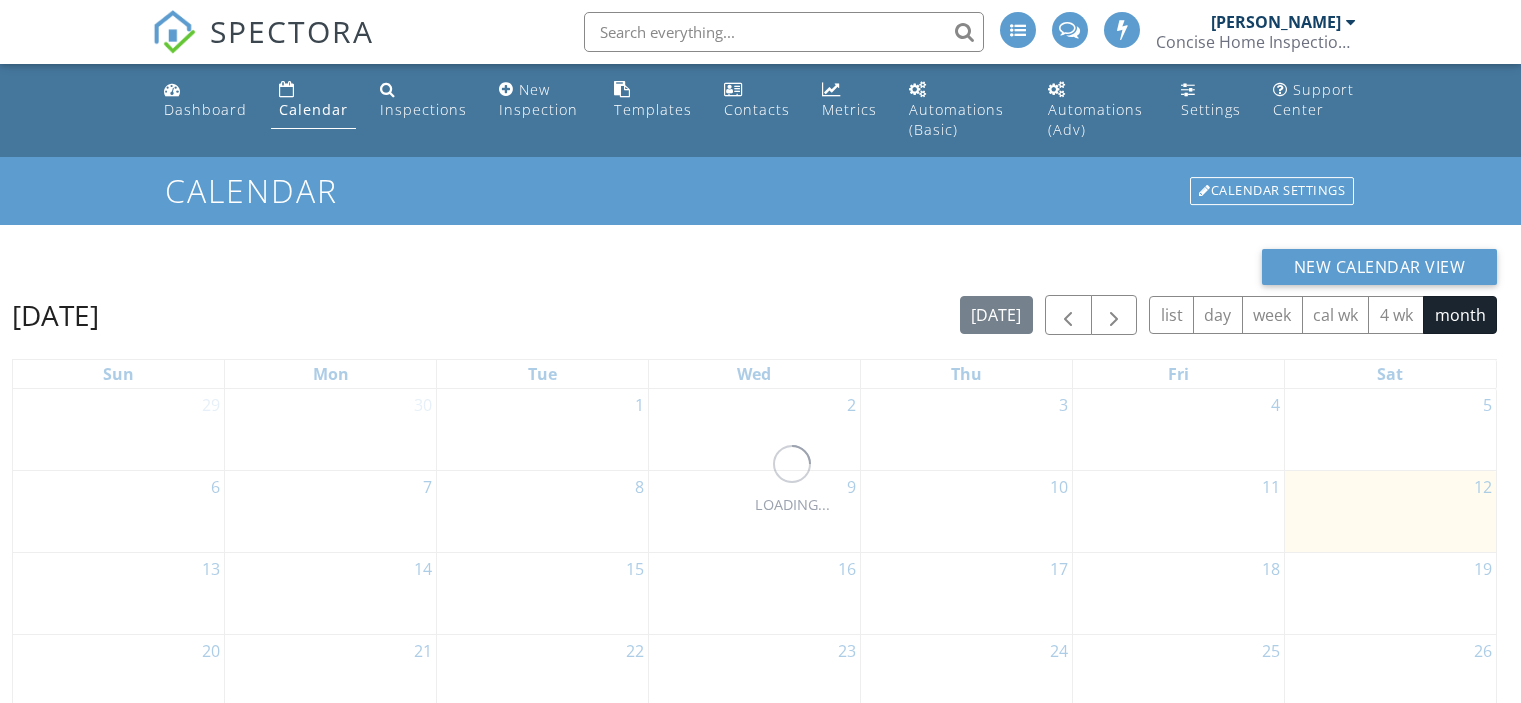 scroll, scrollTop: 0, scrollLeft: 0, axis: both 